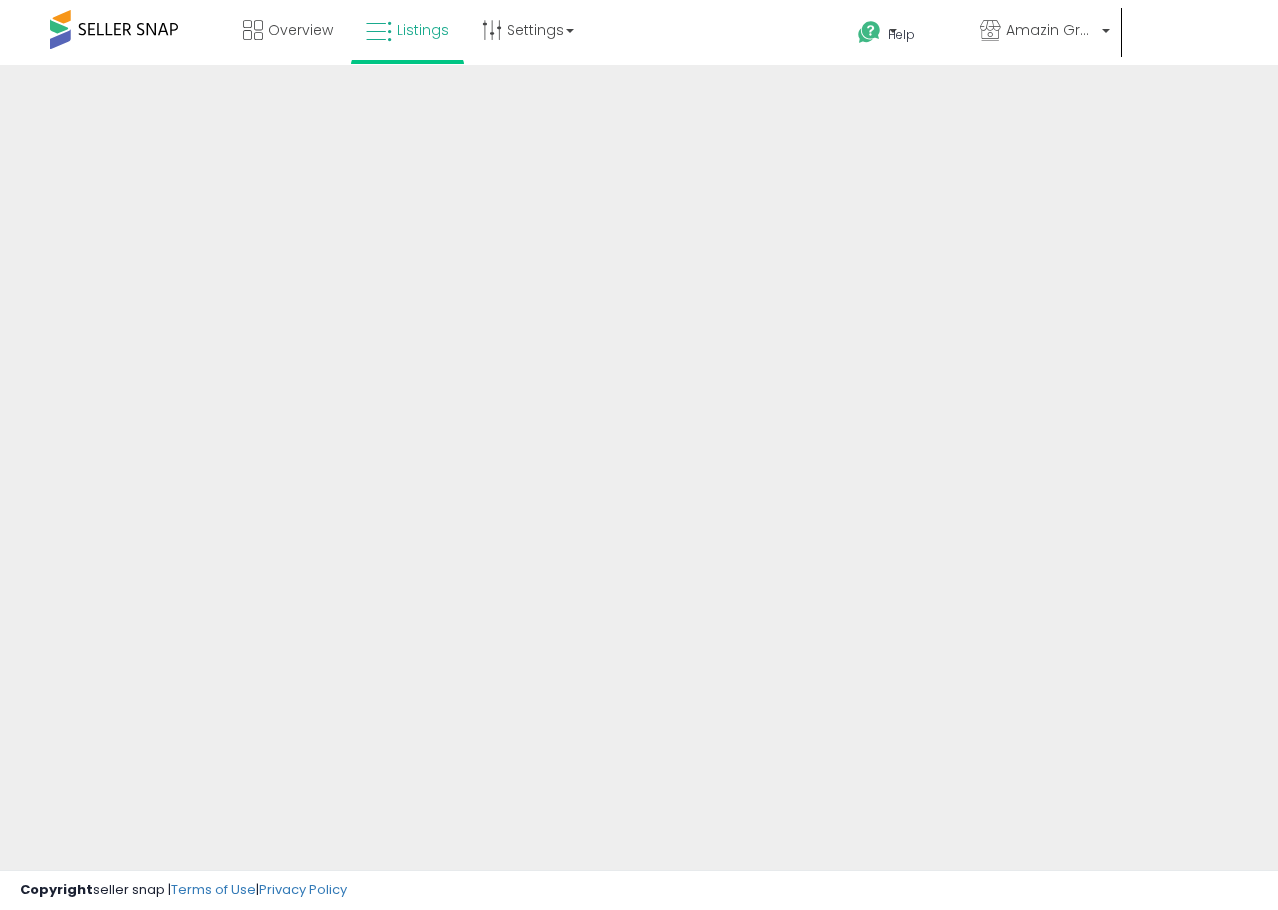 scroll, scrollTop: 0, scrollLeft: 0, axis: both 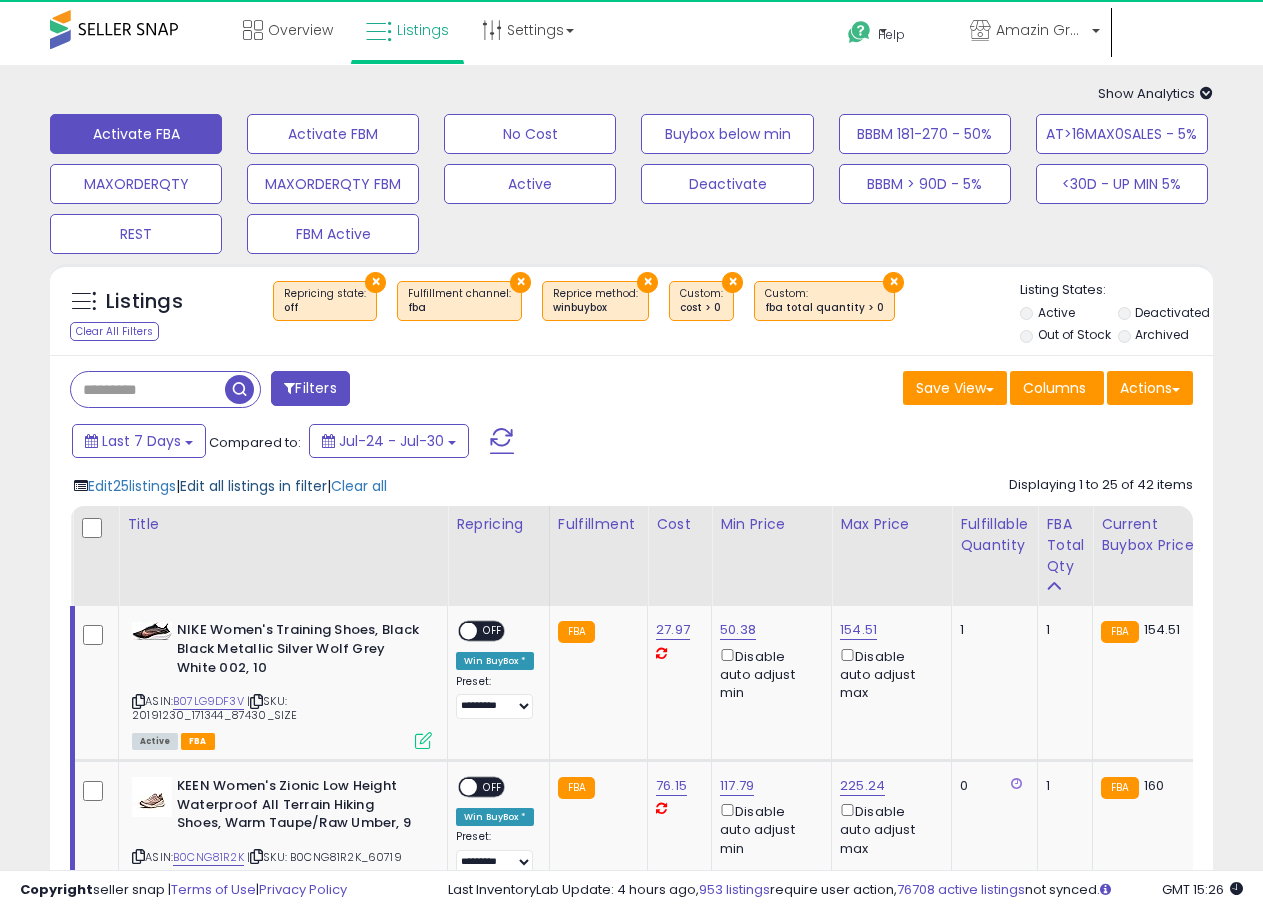 click on "Edit all listings in filter" at bounding box center [253, 486] 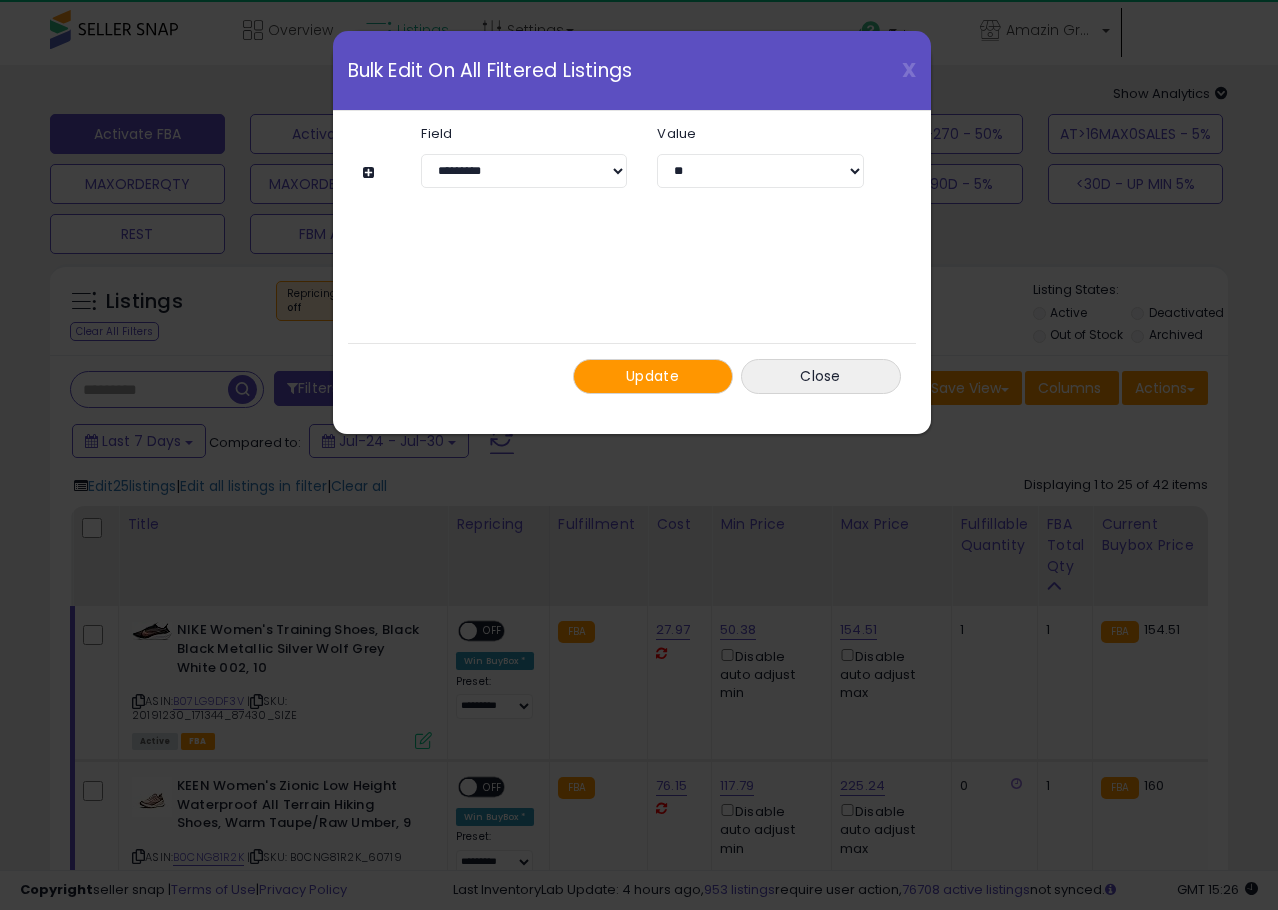 click at bounding box center [371, 172] 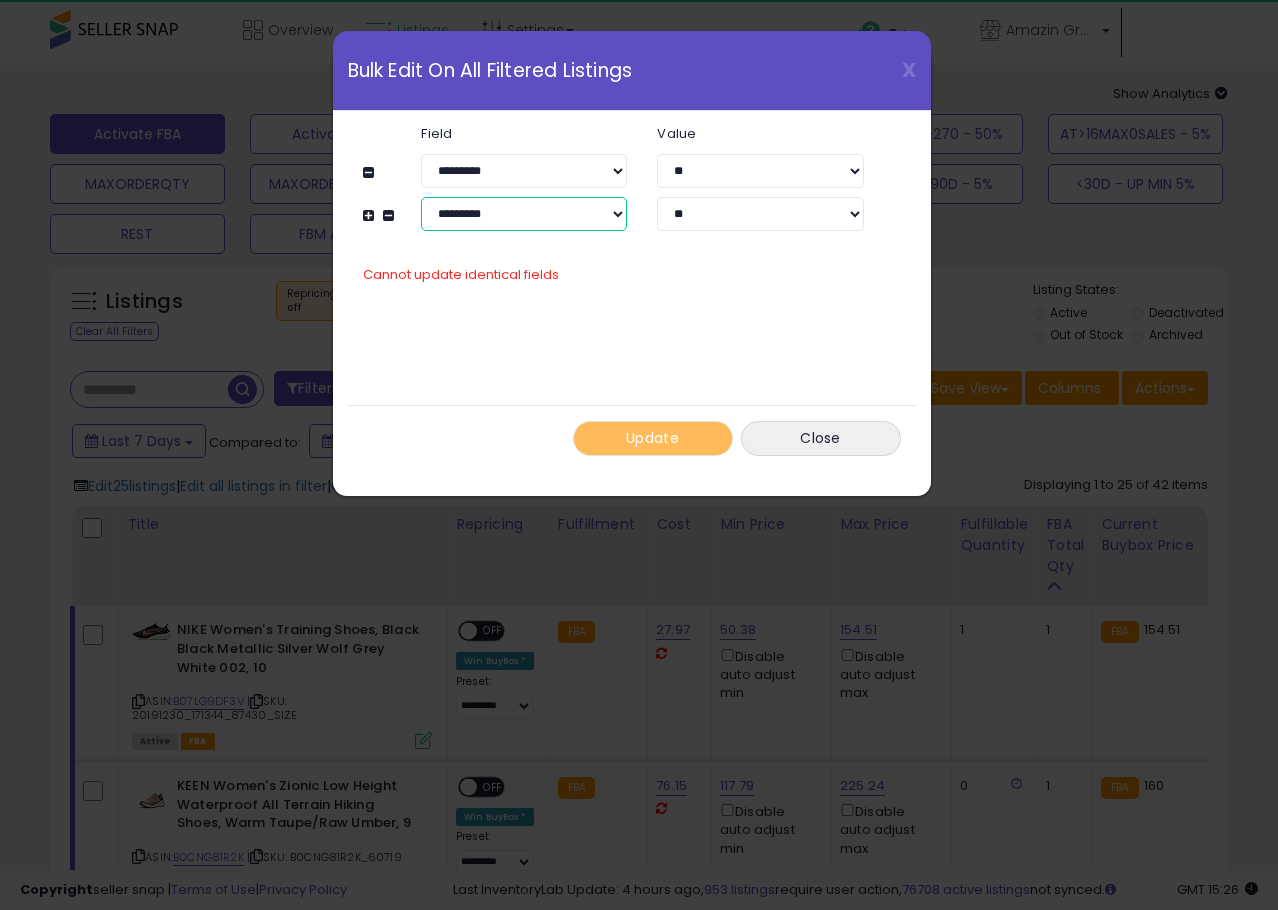 click on "**********" at bounding box center [524, 214] 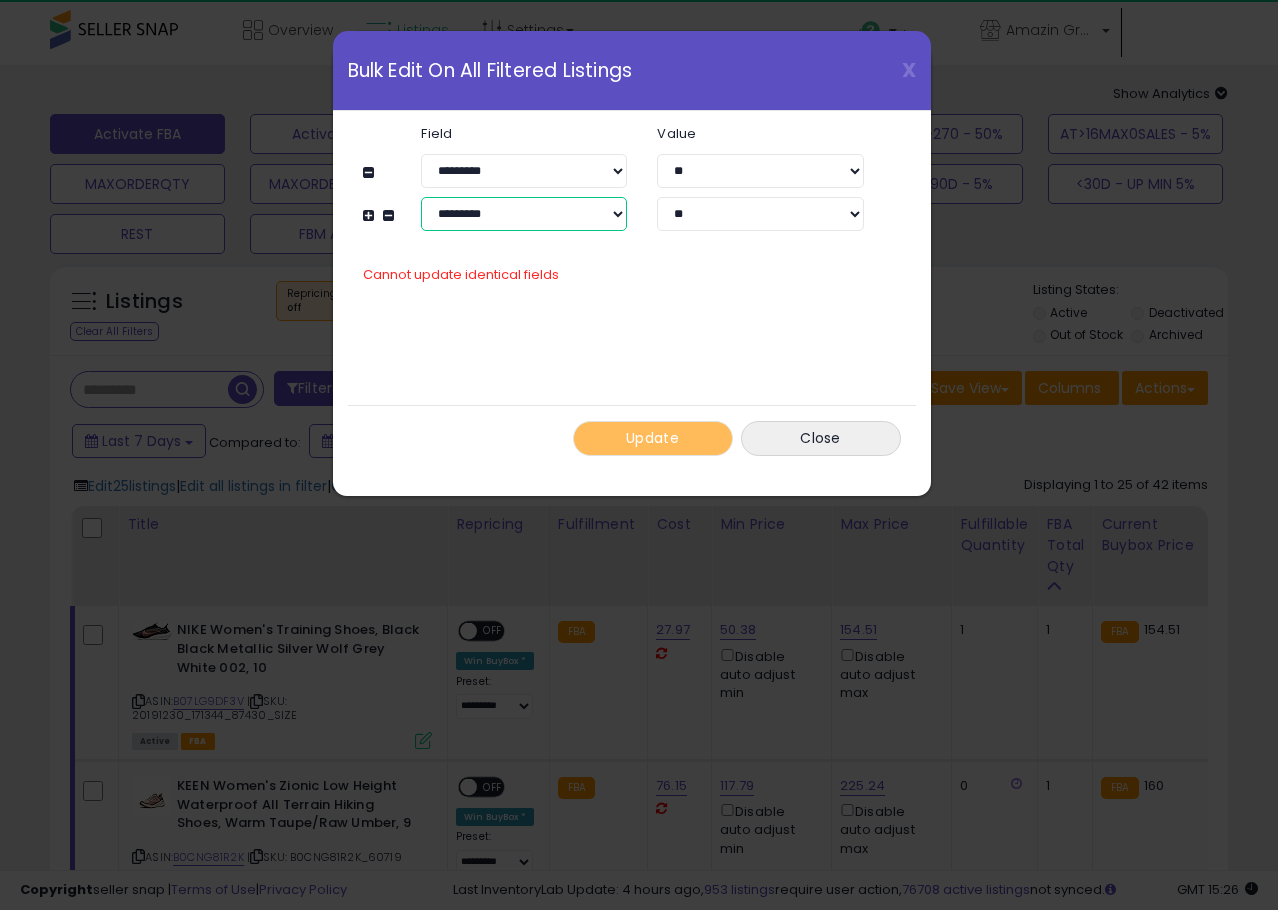 select on "**********" 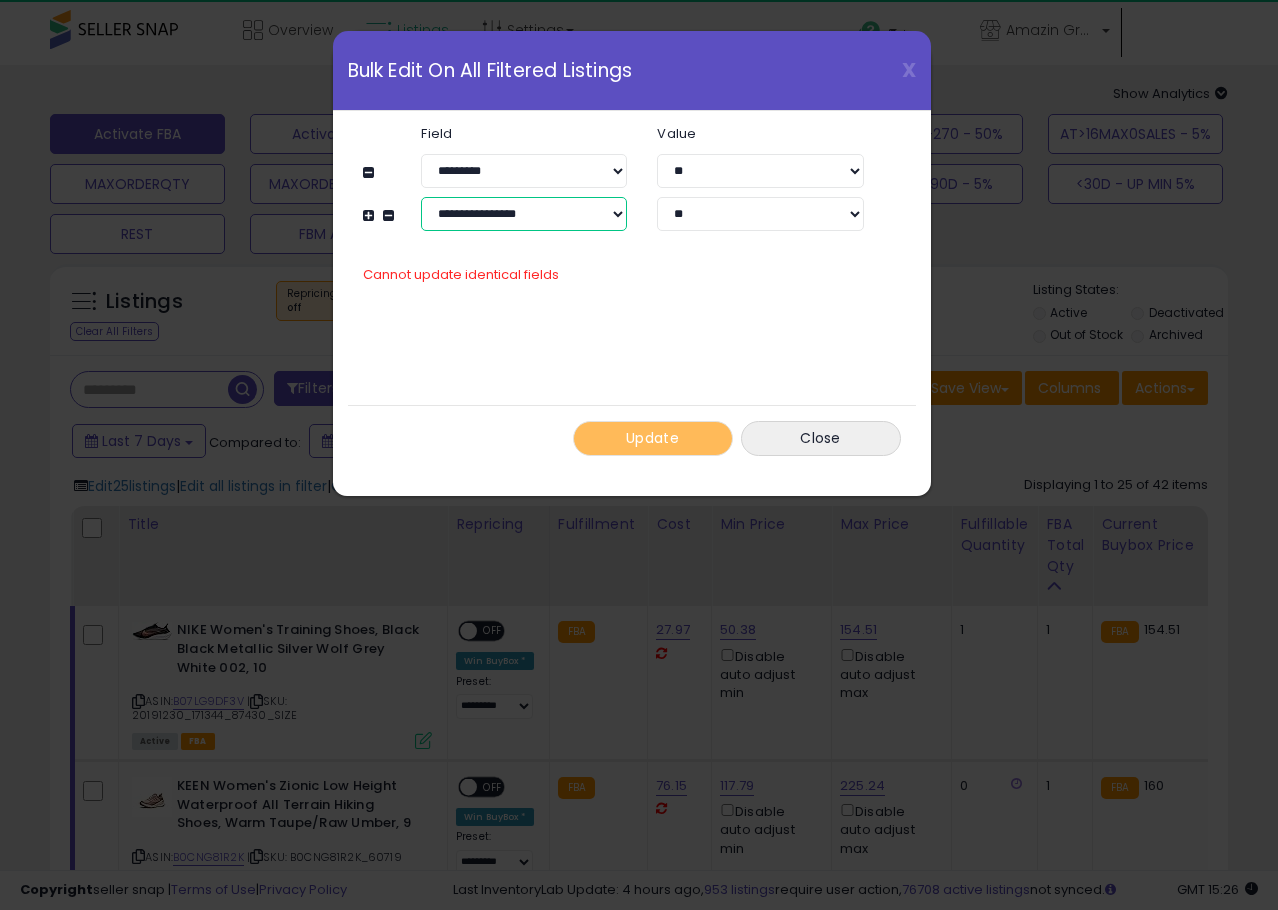 click on "**********" at bounding box center [524, 214] 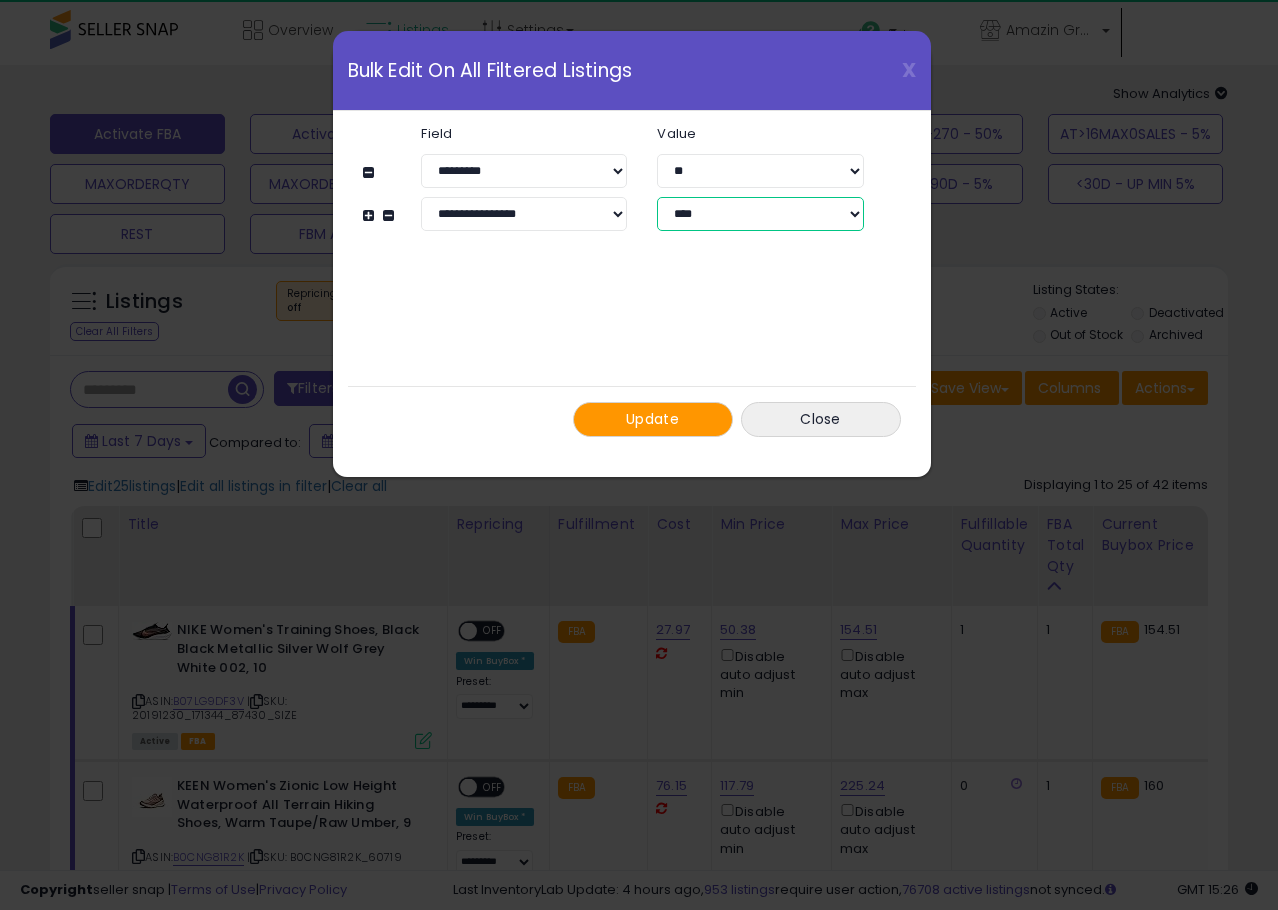 click on "**********" at bounding box center (760, 214) 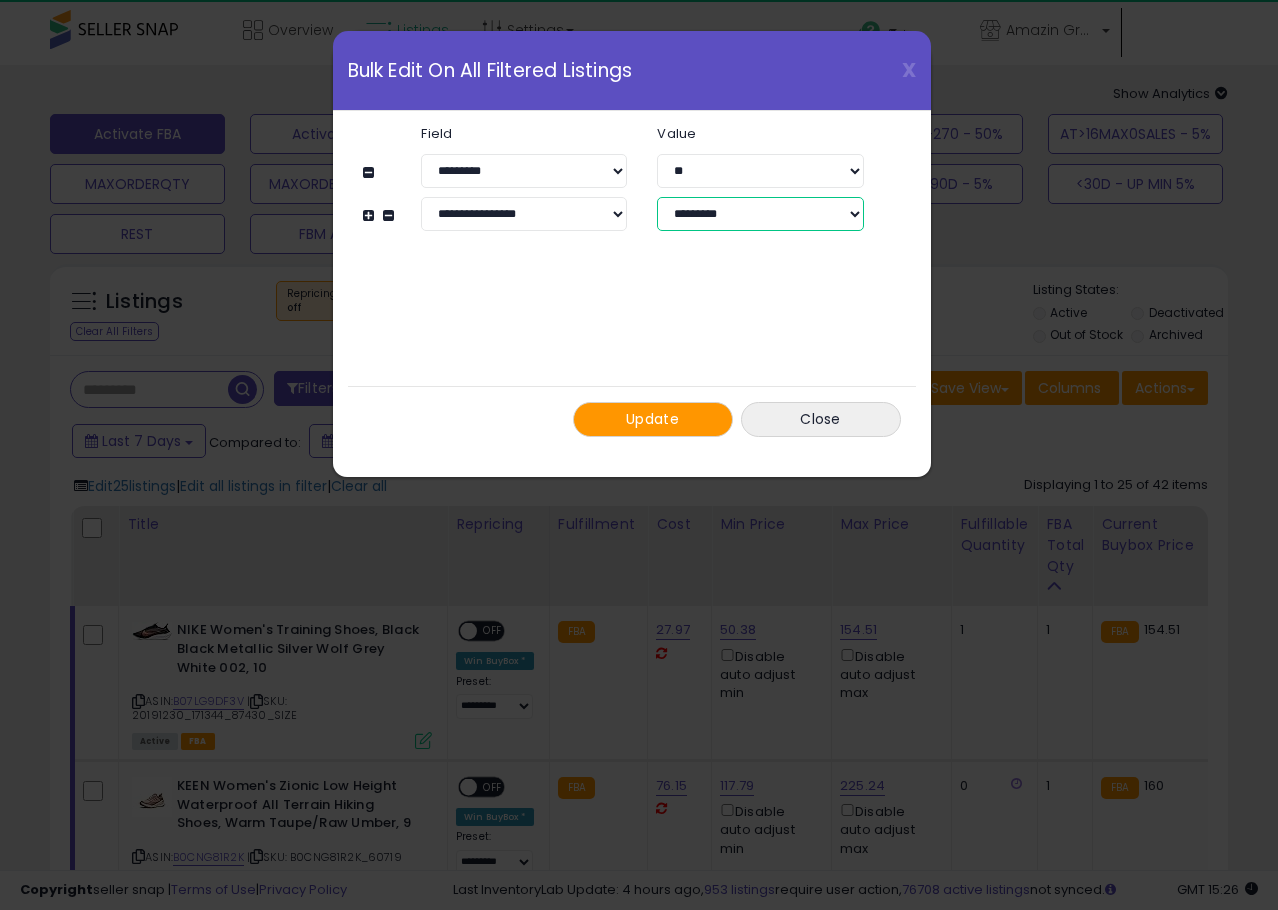 click on "**********" at bounding box center [760, 214] 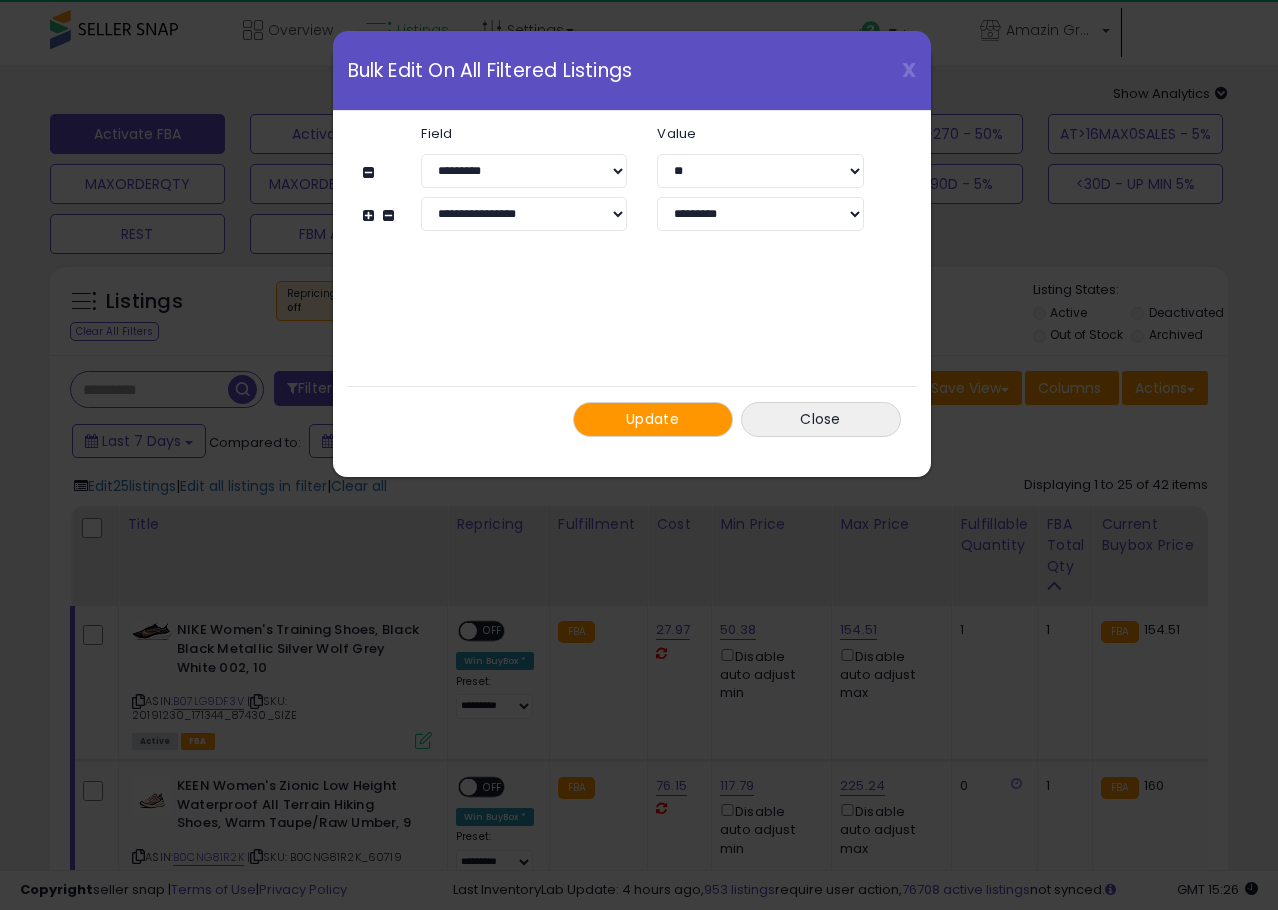 click on "**********" at bounding box center (632, 281) 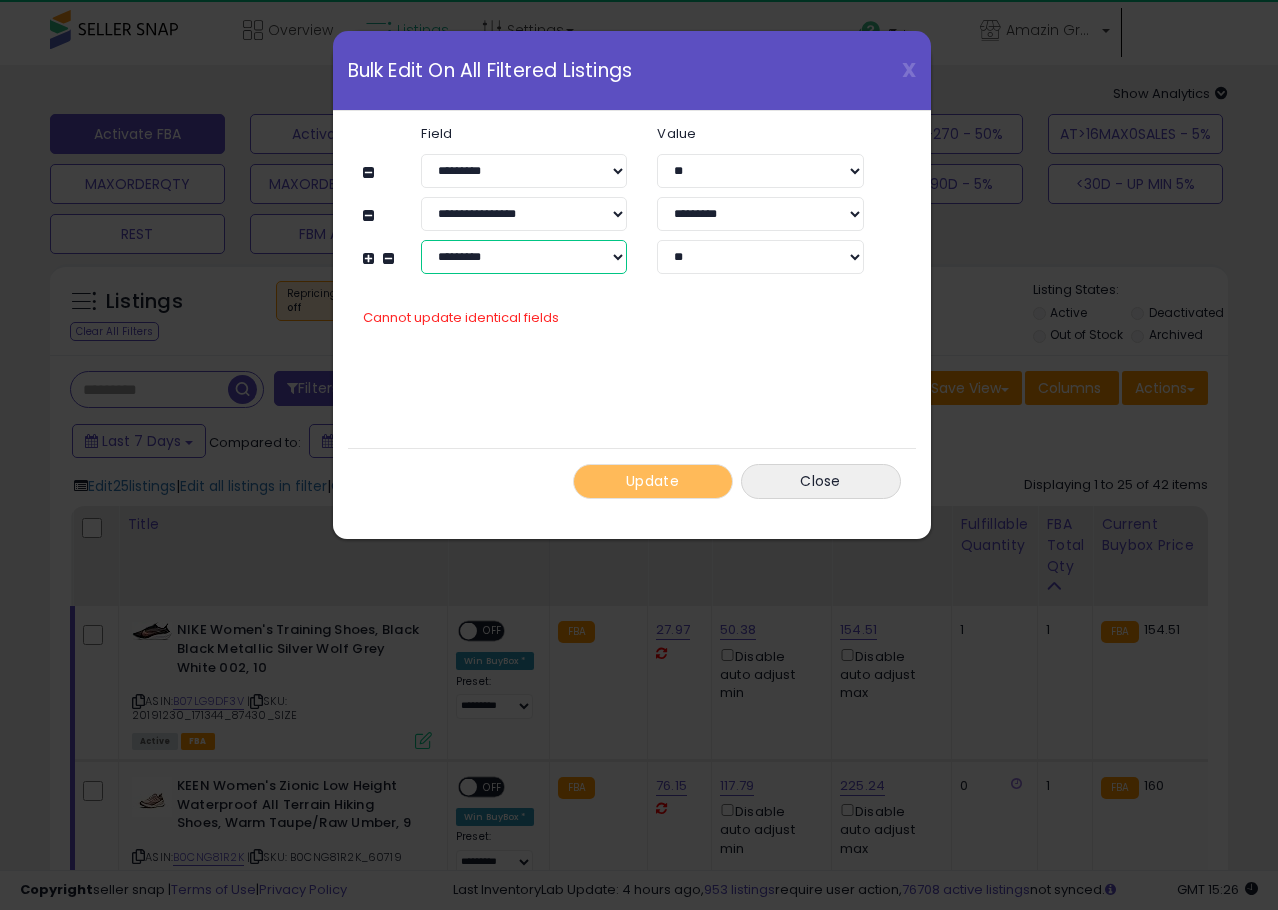click on "**********" at bounding box center (524, 257) 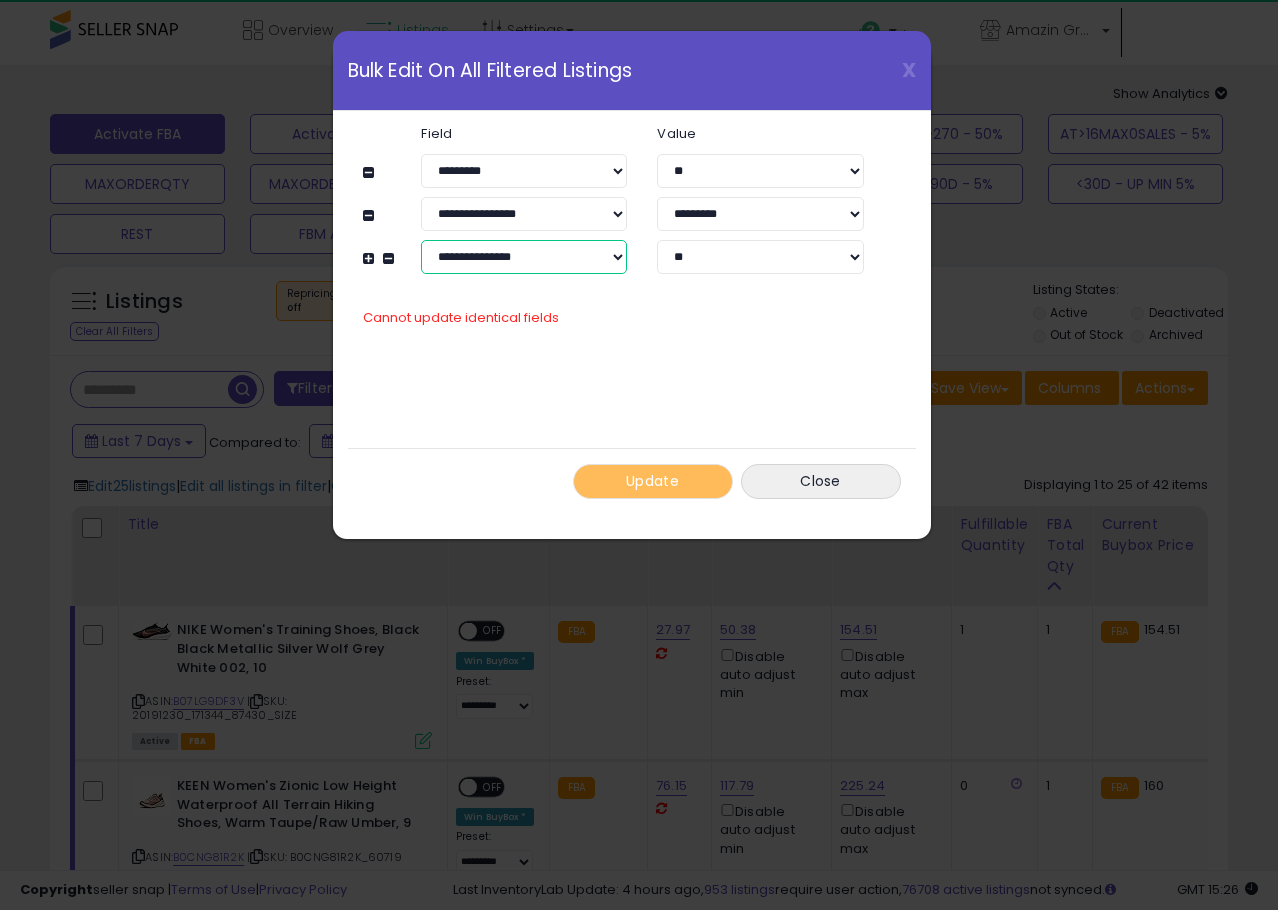 click on "**********" at bounding box center [524, 257] 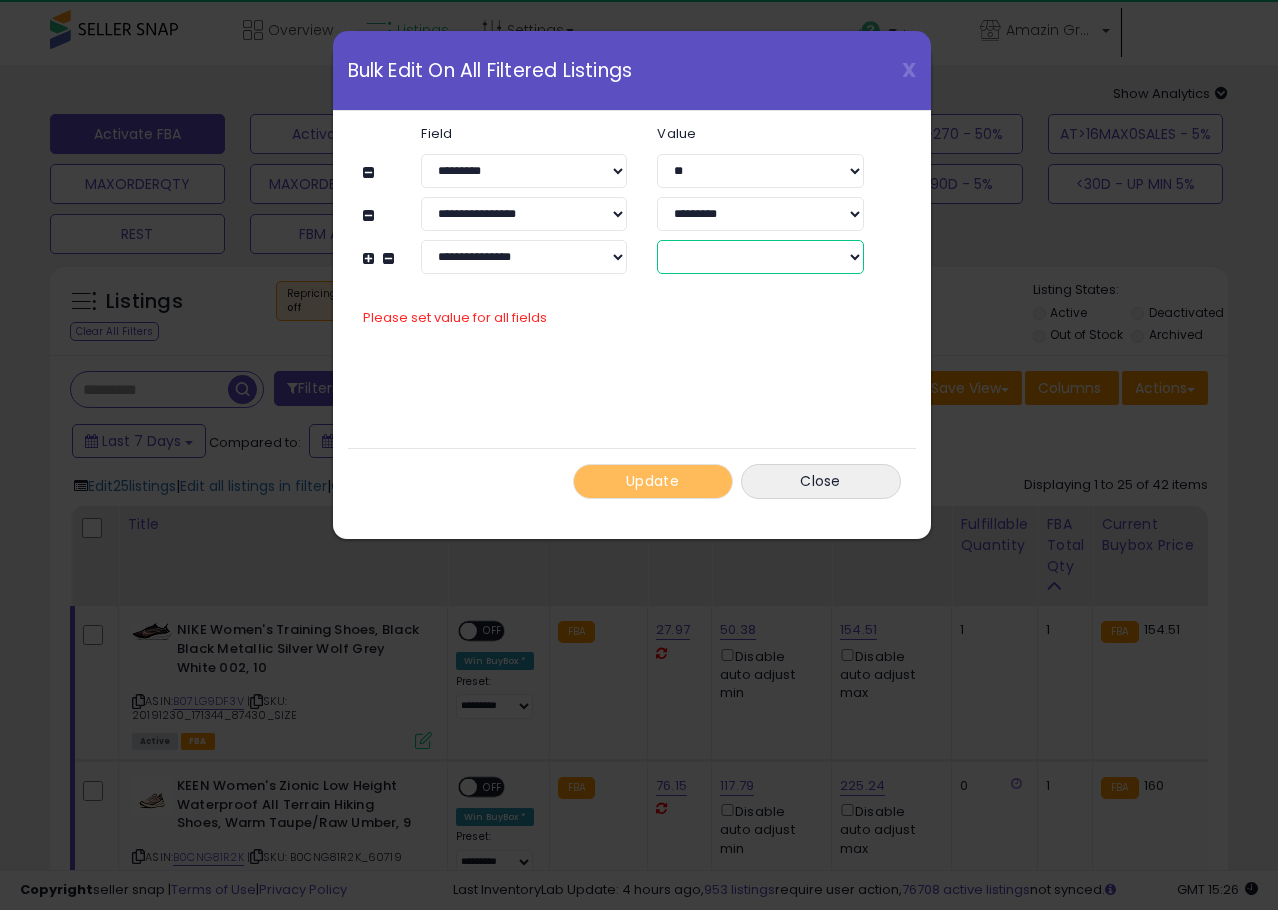 click on "******
*******" at bounding box center (760, 257) 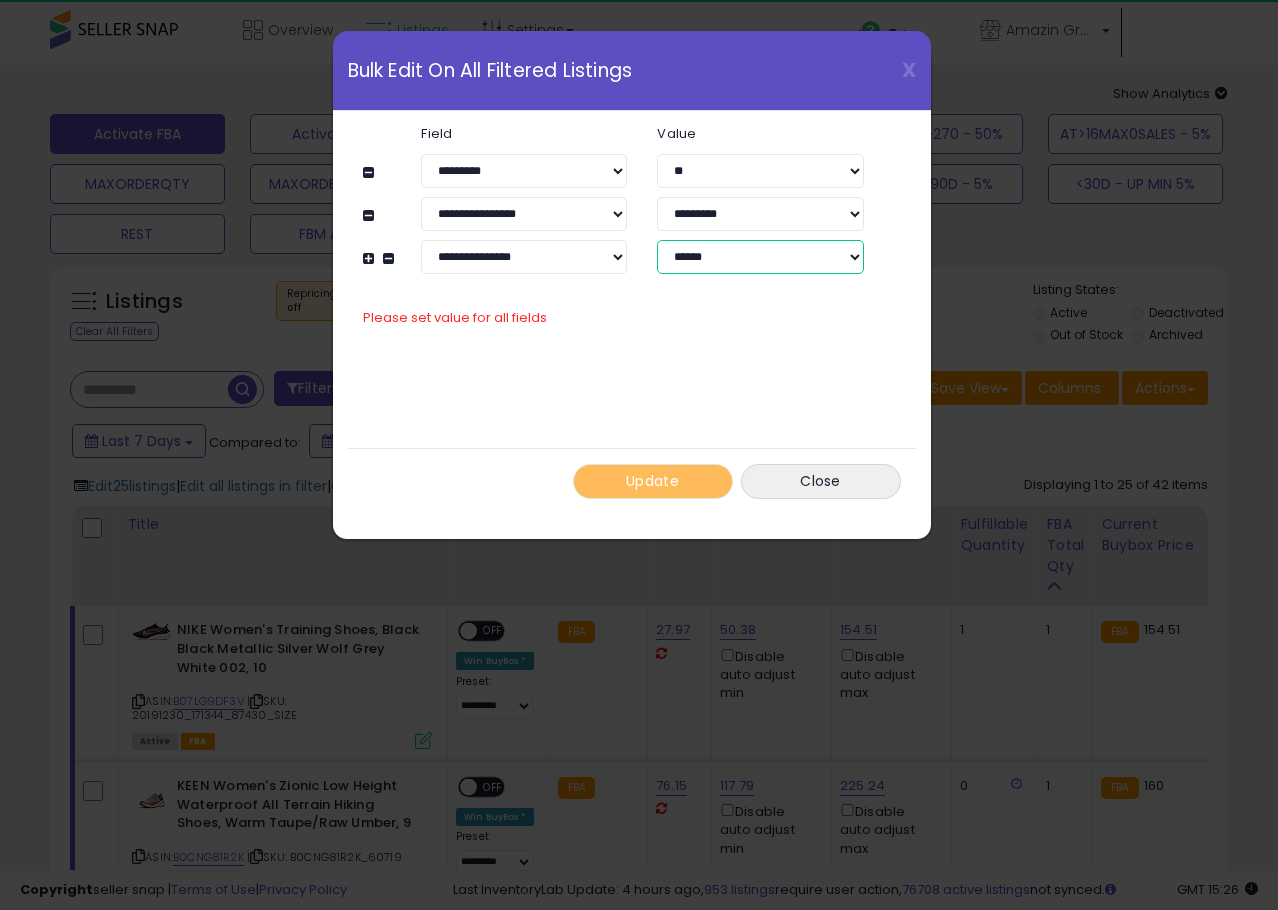click on "******
*******" at bounding box center (760, 257) 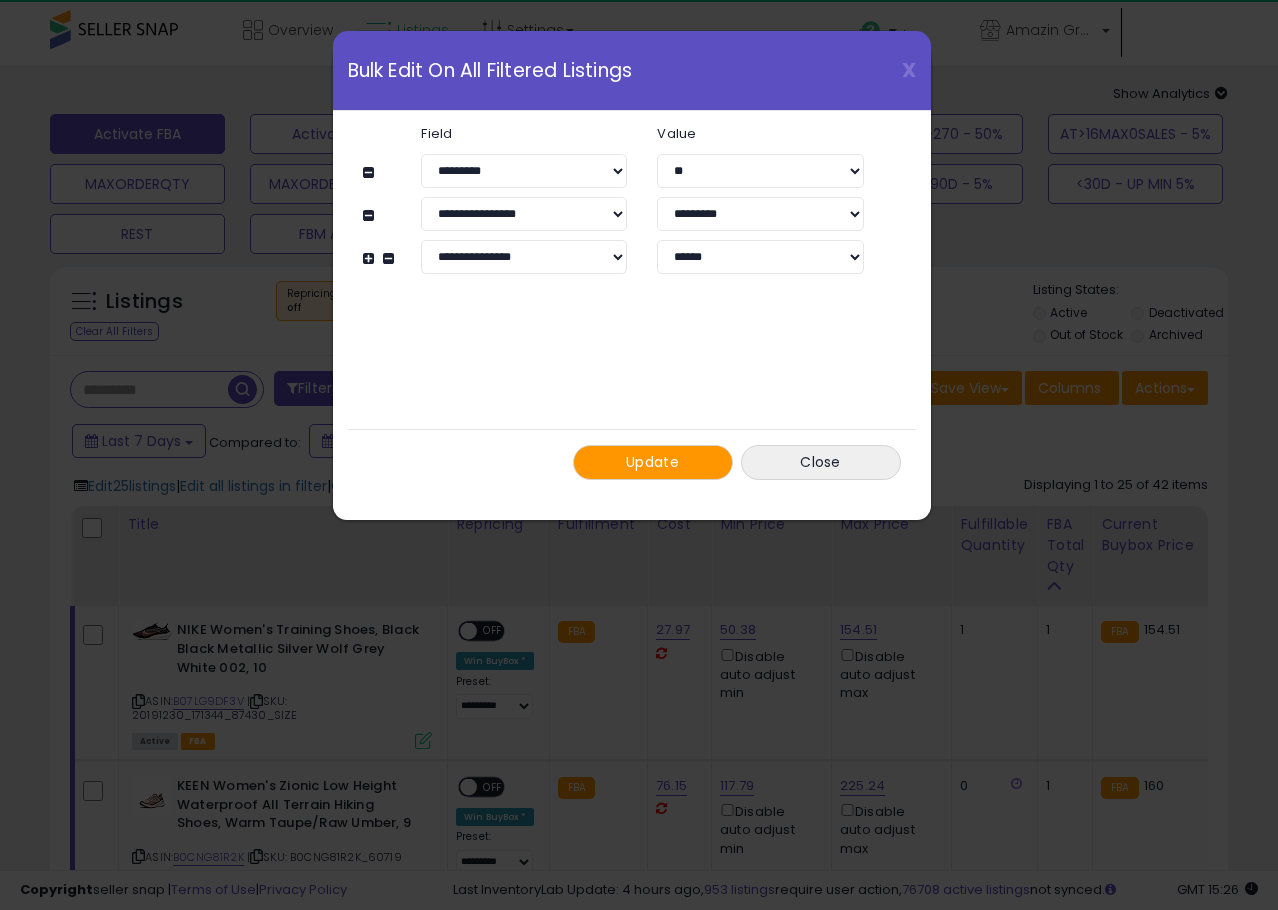 click on "**********" at bounding box center [632, 303] 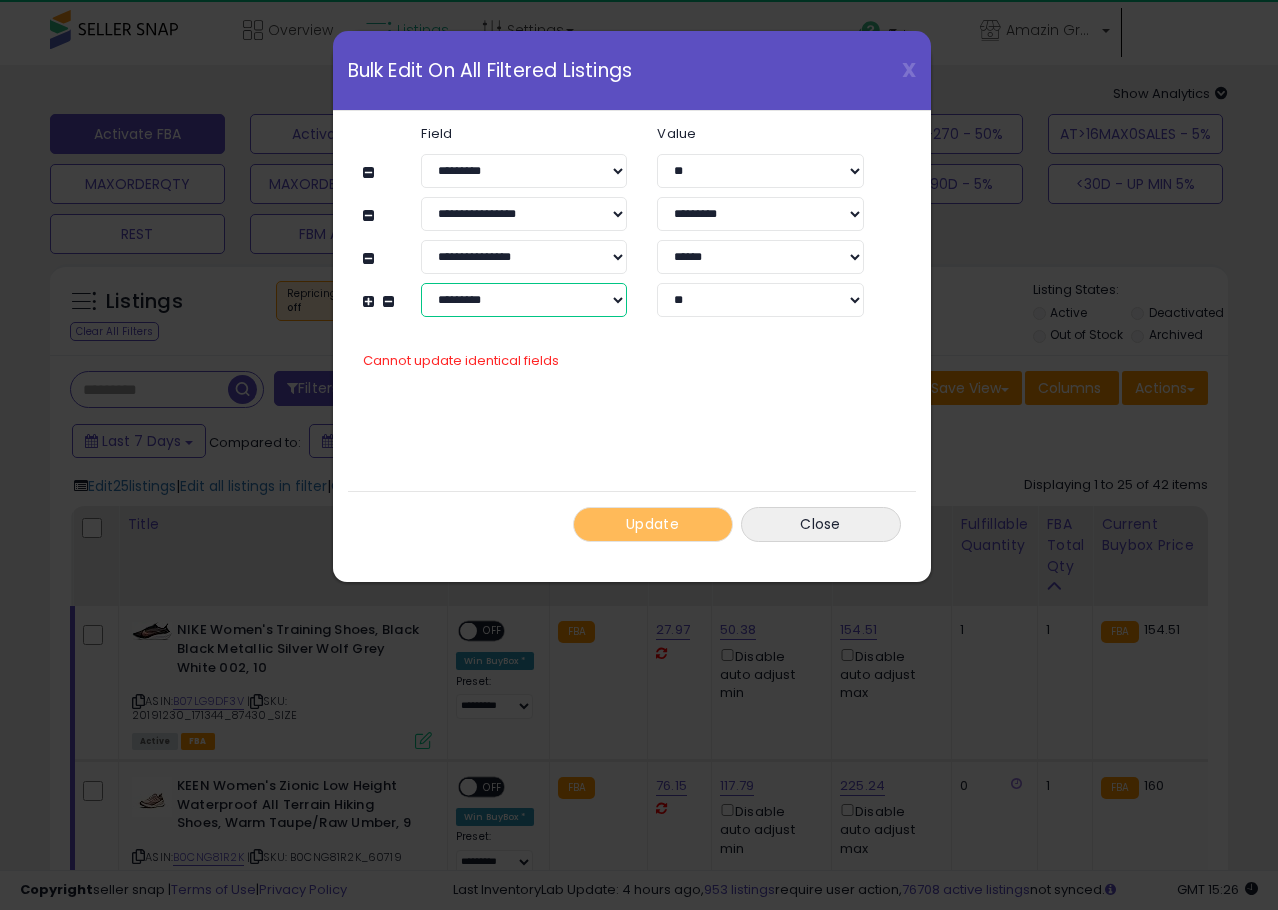 drag, startPoint x: 415, startPoint y: 280, endPoint x: 433, endPoint y: 284, distance: 18.439089 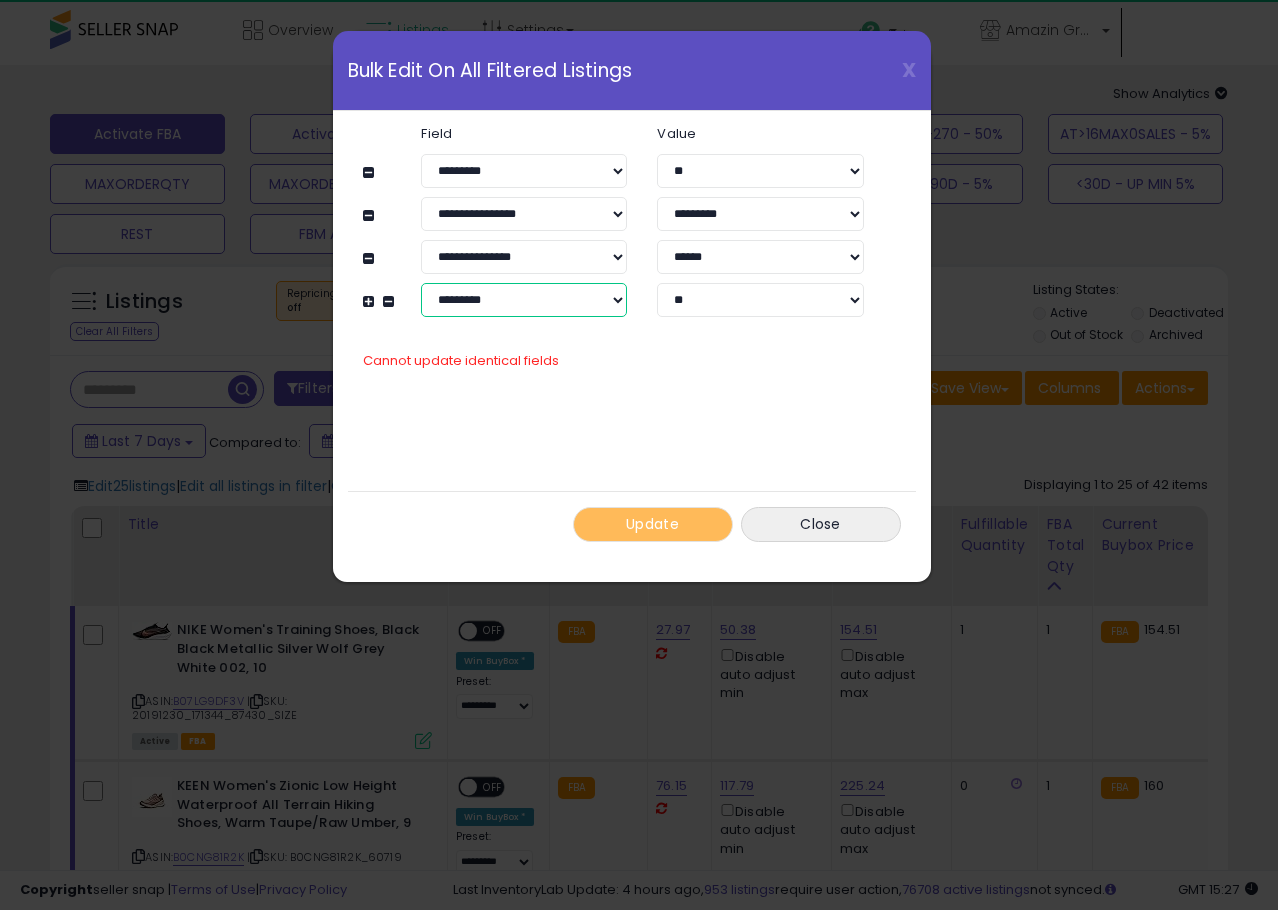 select on "**********" 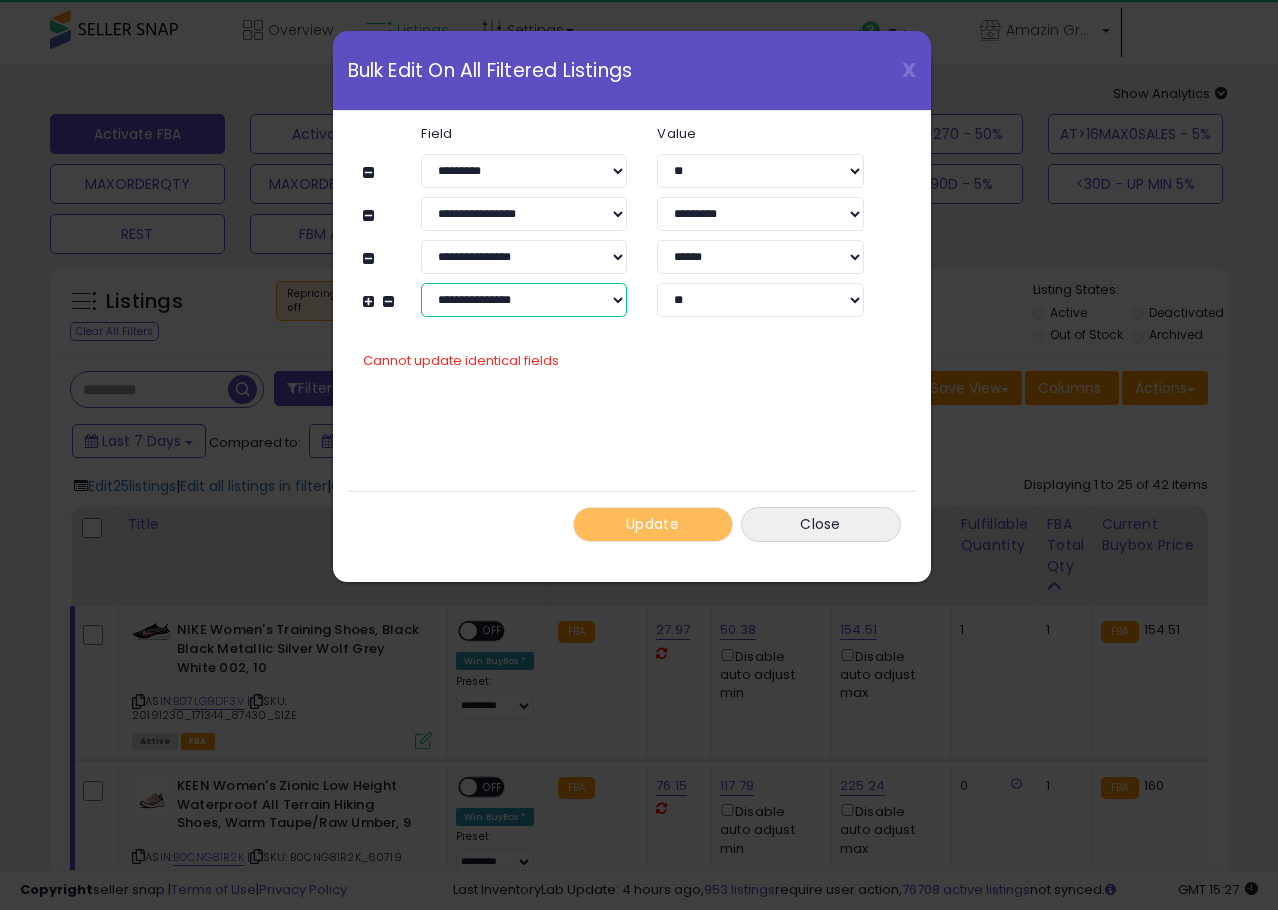 click on "**********" at bounding box center [524, 300] 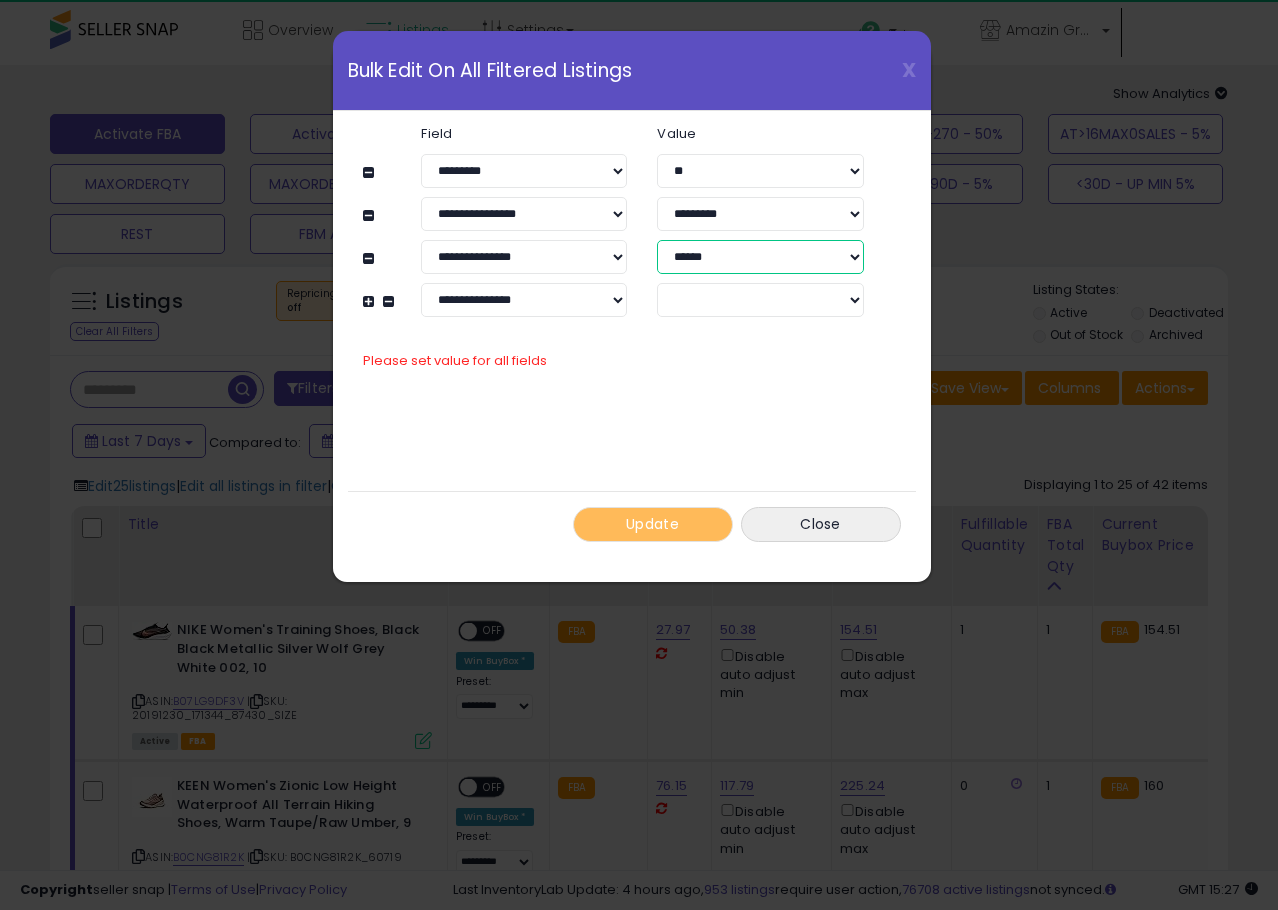 click on "******
*******" at bounding box center [760, 257] 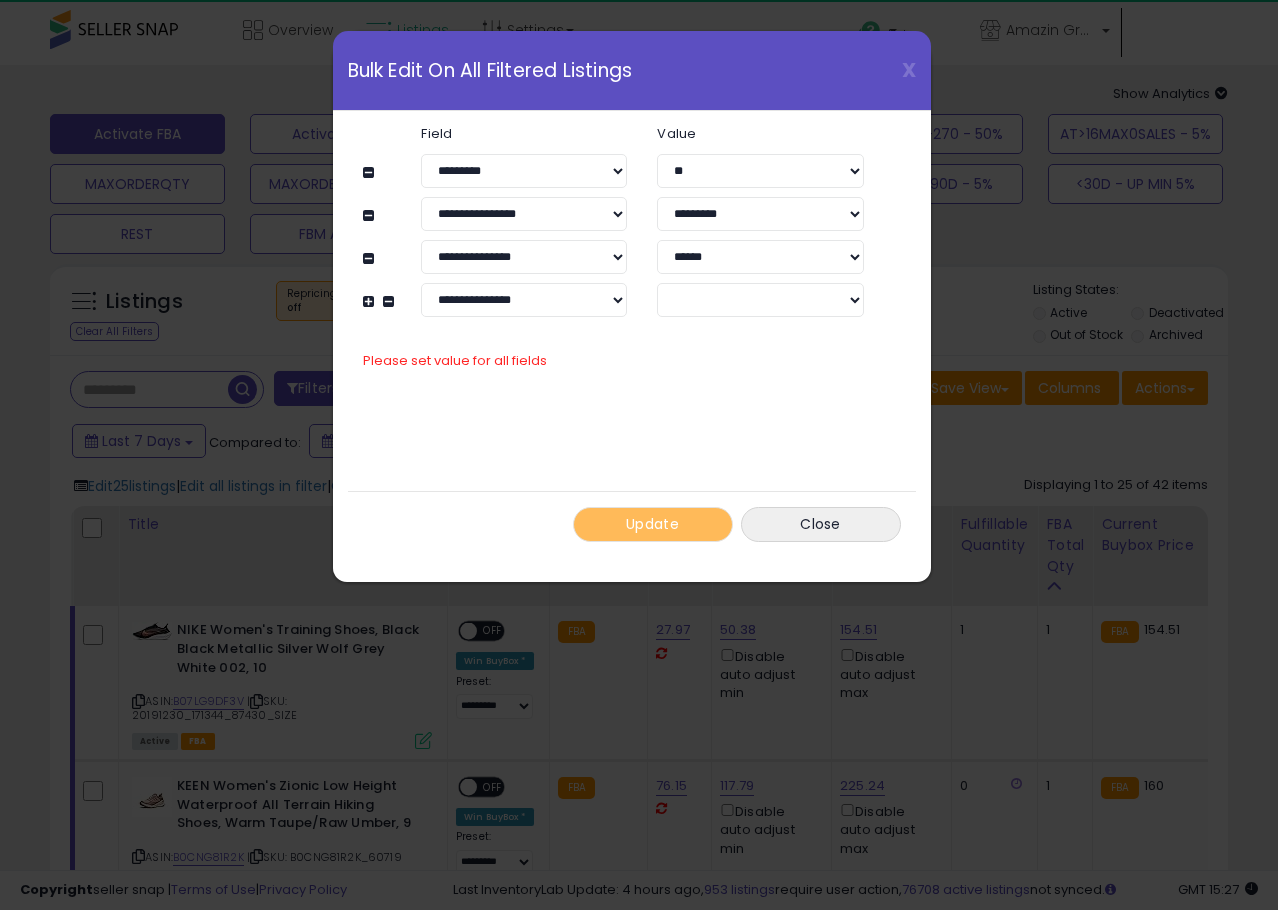 drag, startPoint x: 559, startPoint y: 379, endPoint x: 594, endPoint y: 378, distance: 35.014282 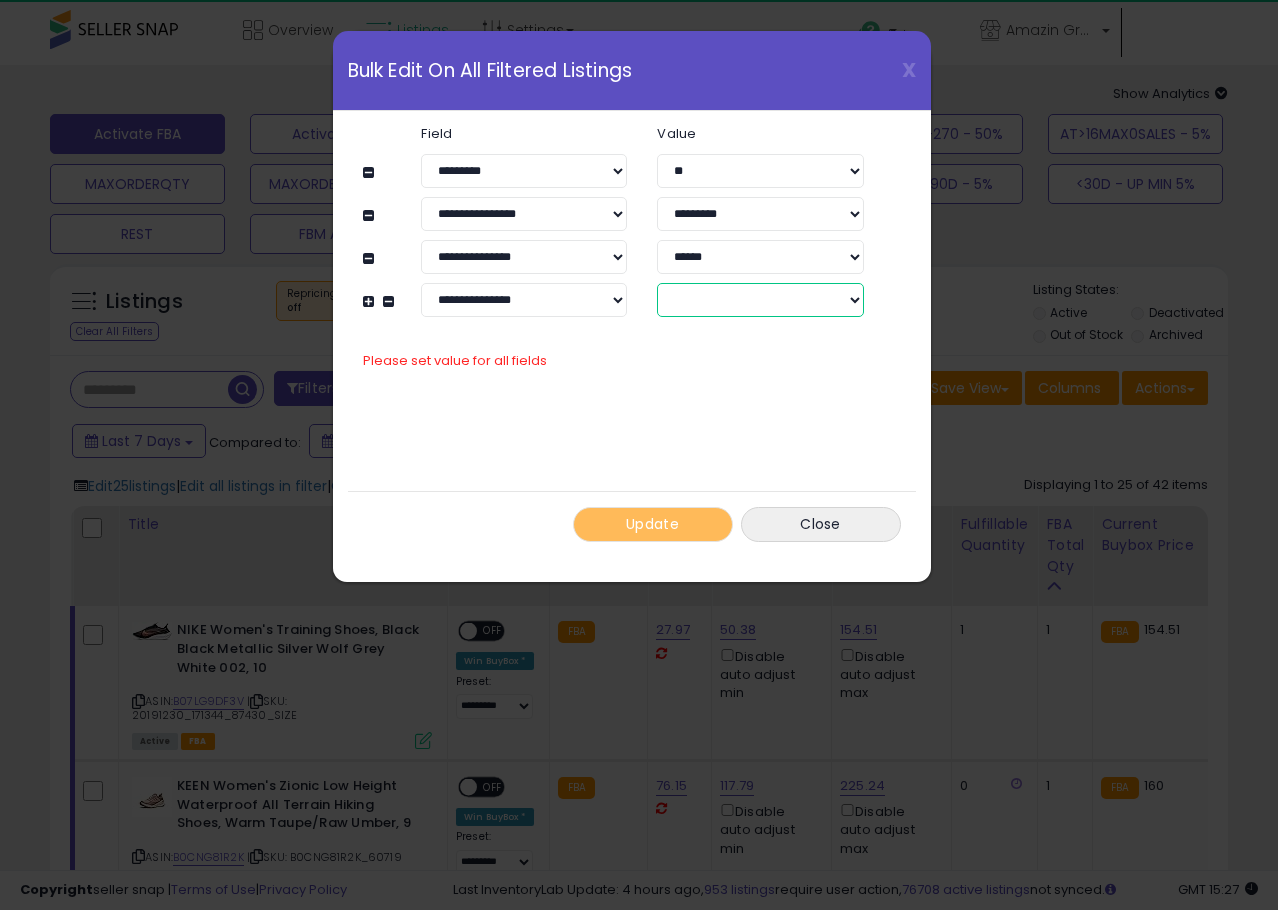 click on "******
*******" at bounding box center (760, 300) 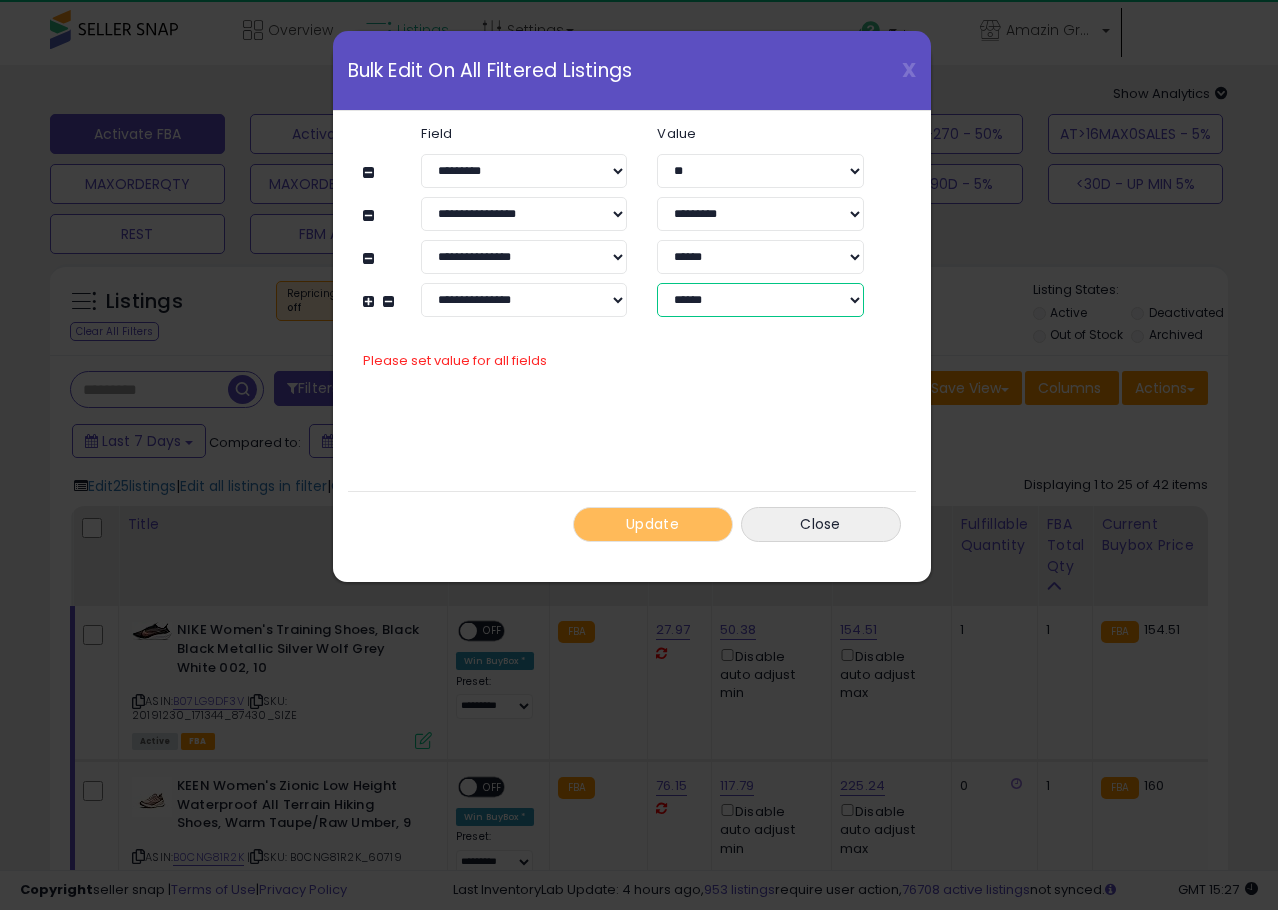 click on "******
*******" at bounding box center (760, 300) 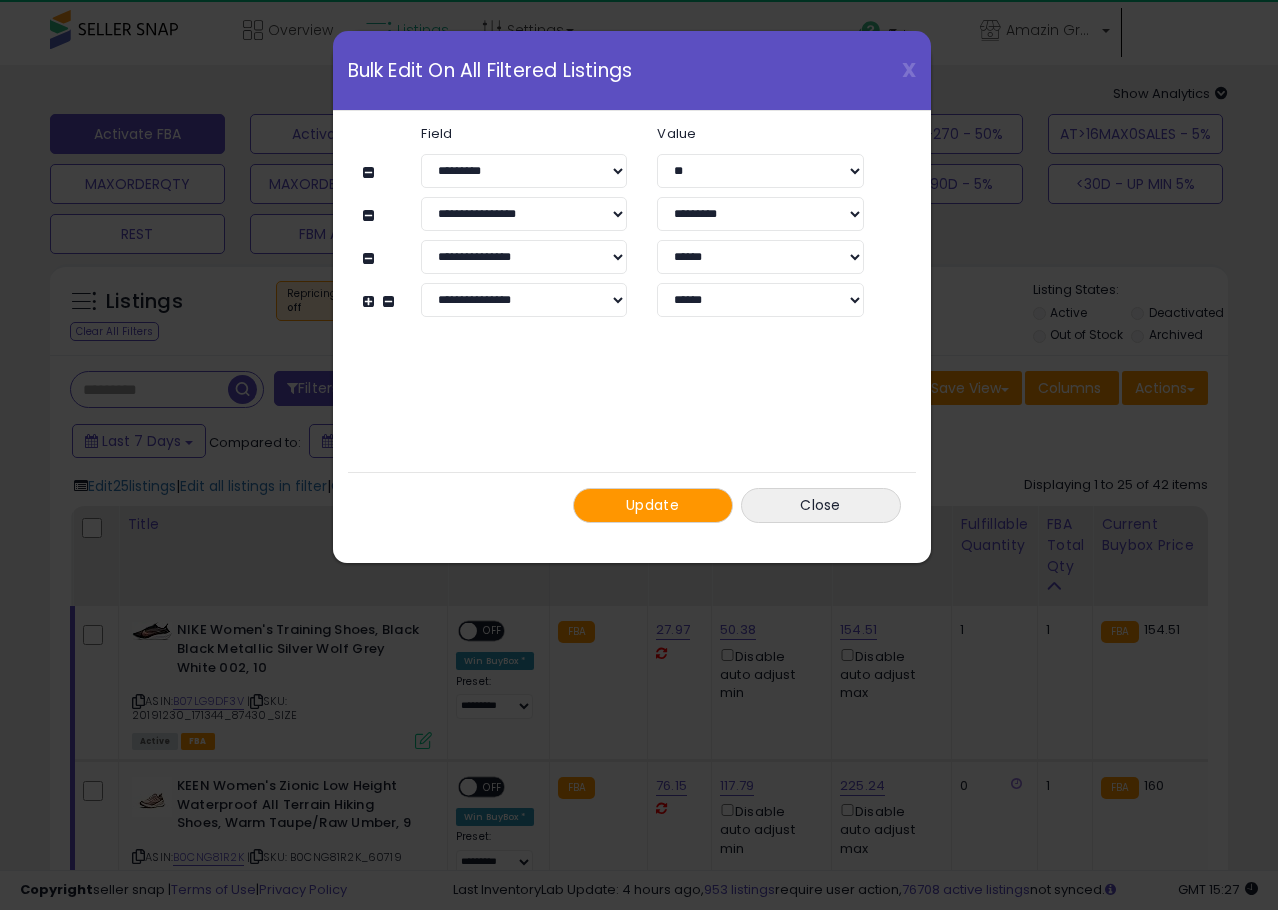click on "**********" at bounding box center (632, 324) 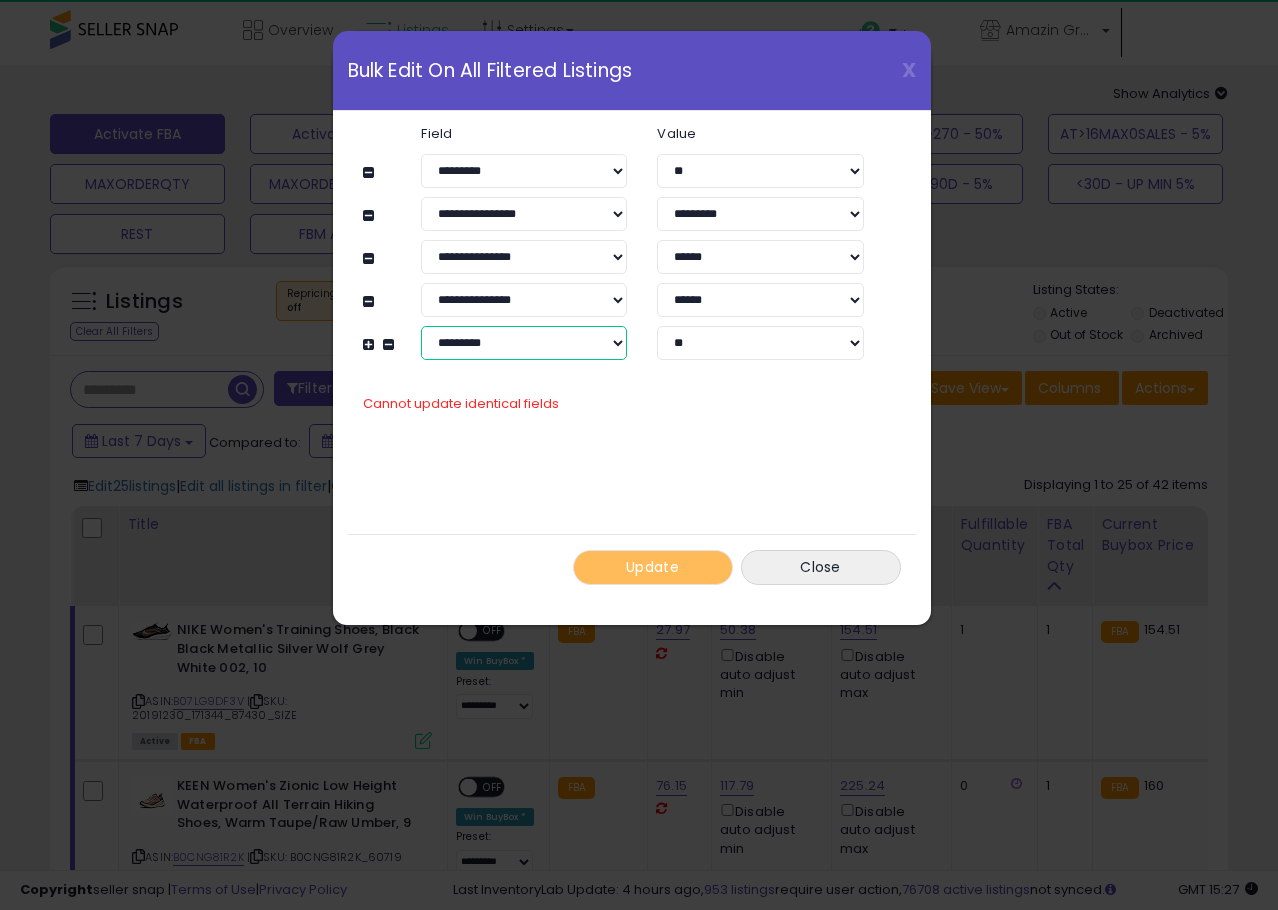 click on "**********" at bounding box center [524, 343] 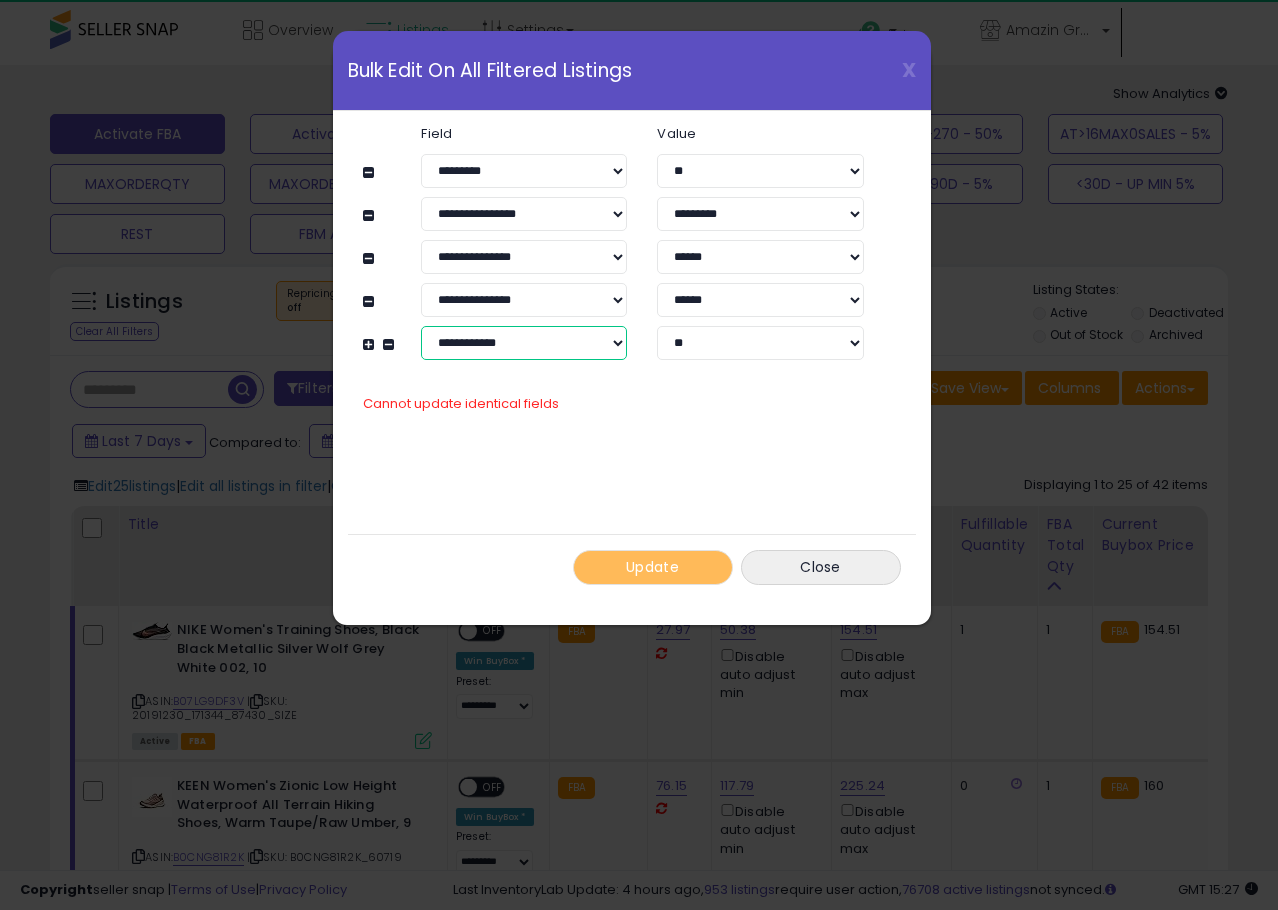 click on "**********" at bounding box center [524, 343] 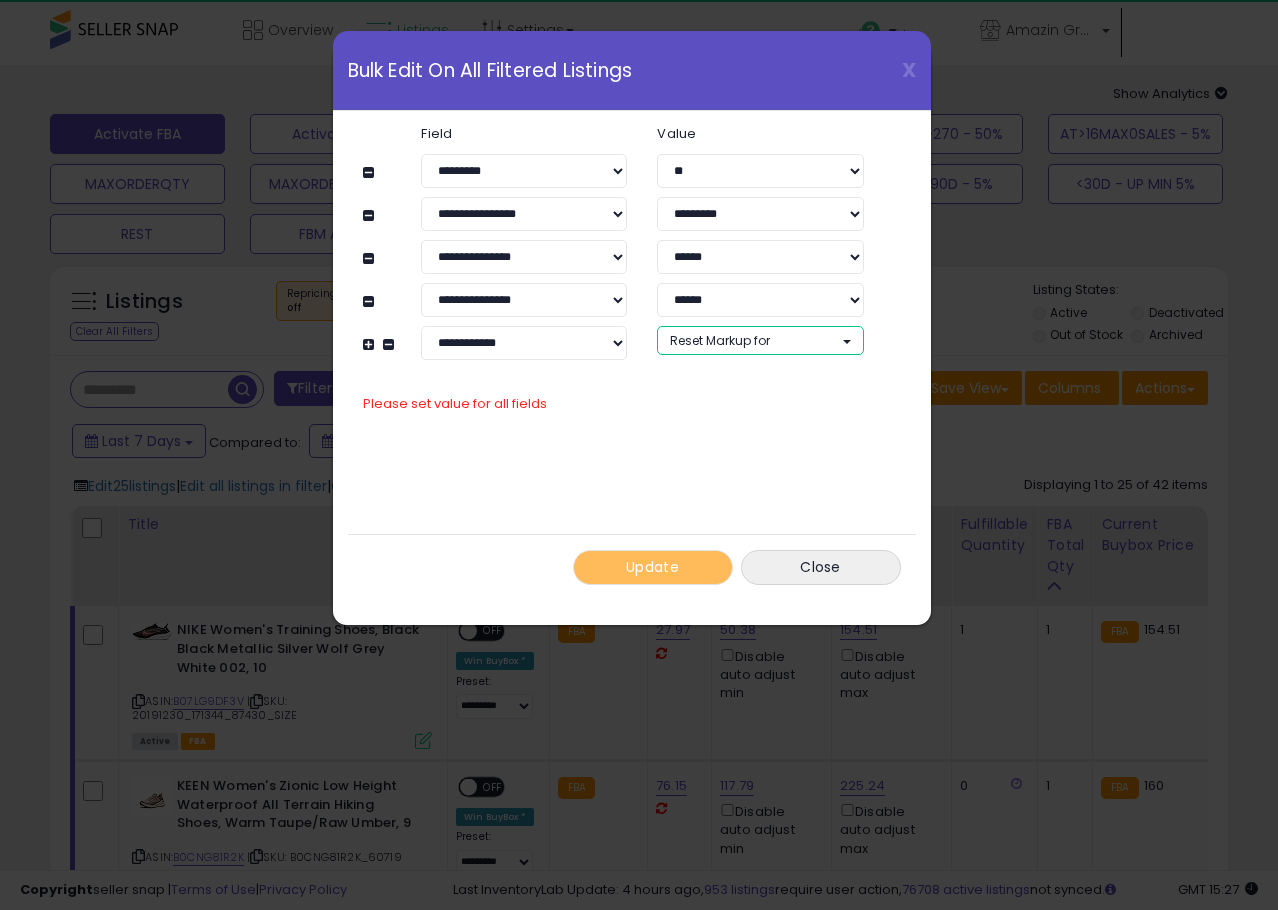 click on "Reset Markup for" at bounding box center (720, 340) 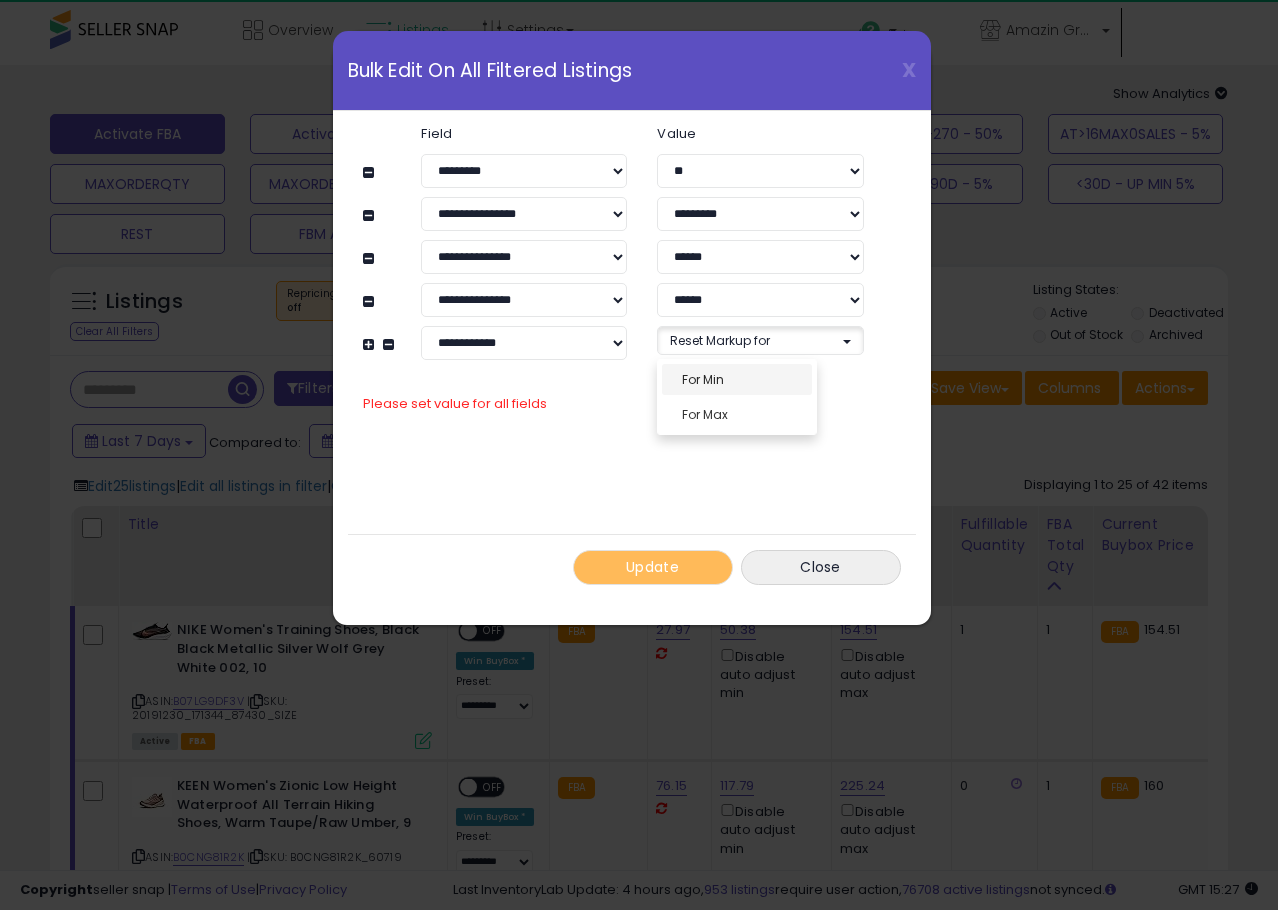 click on "For Min" at bounding box center [737, 379] 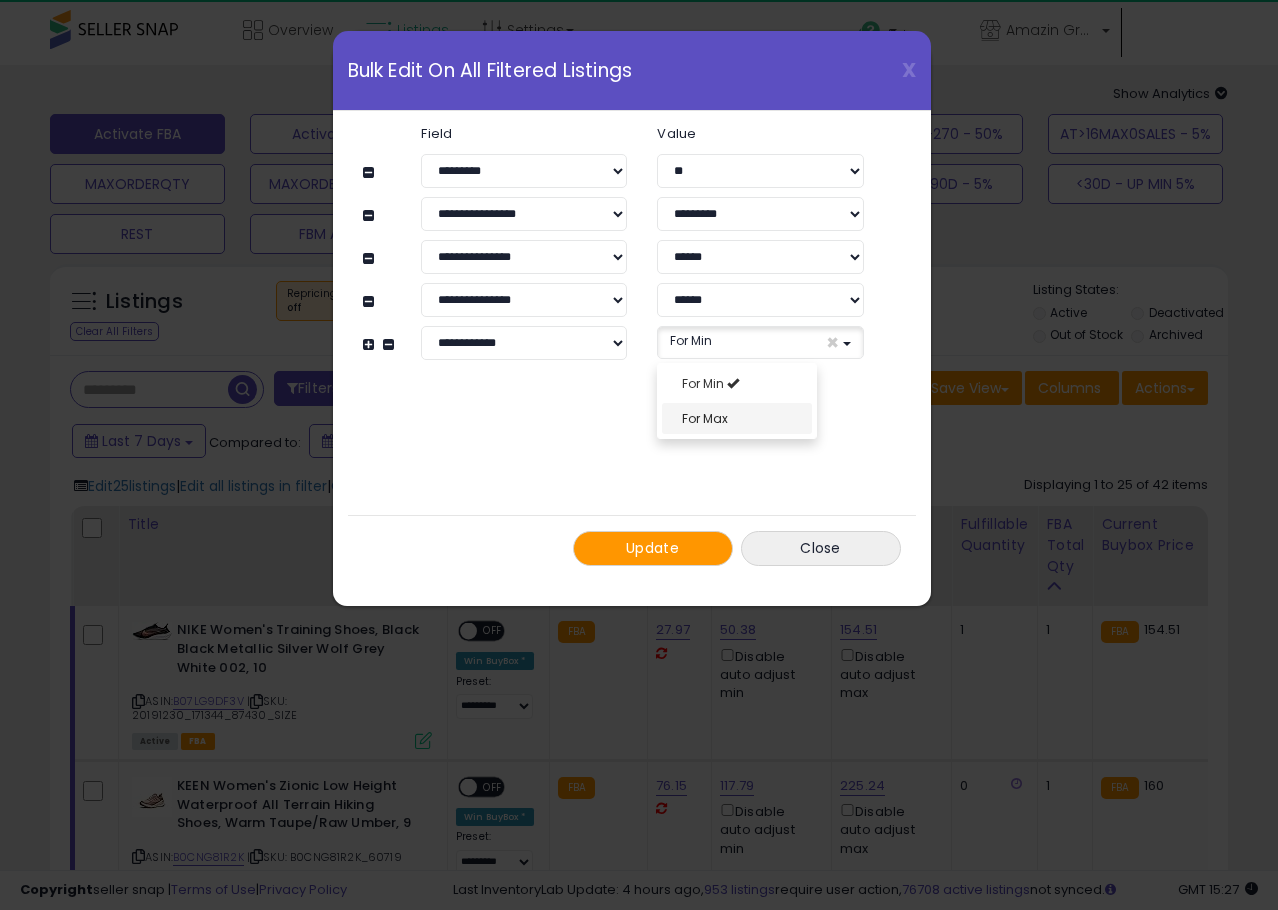 select on "***" 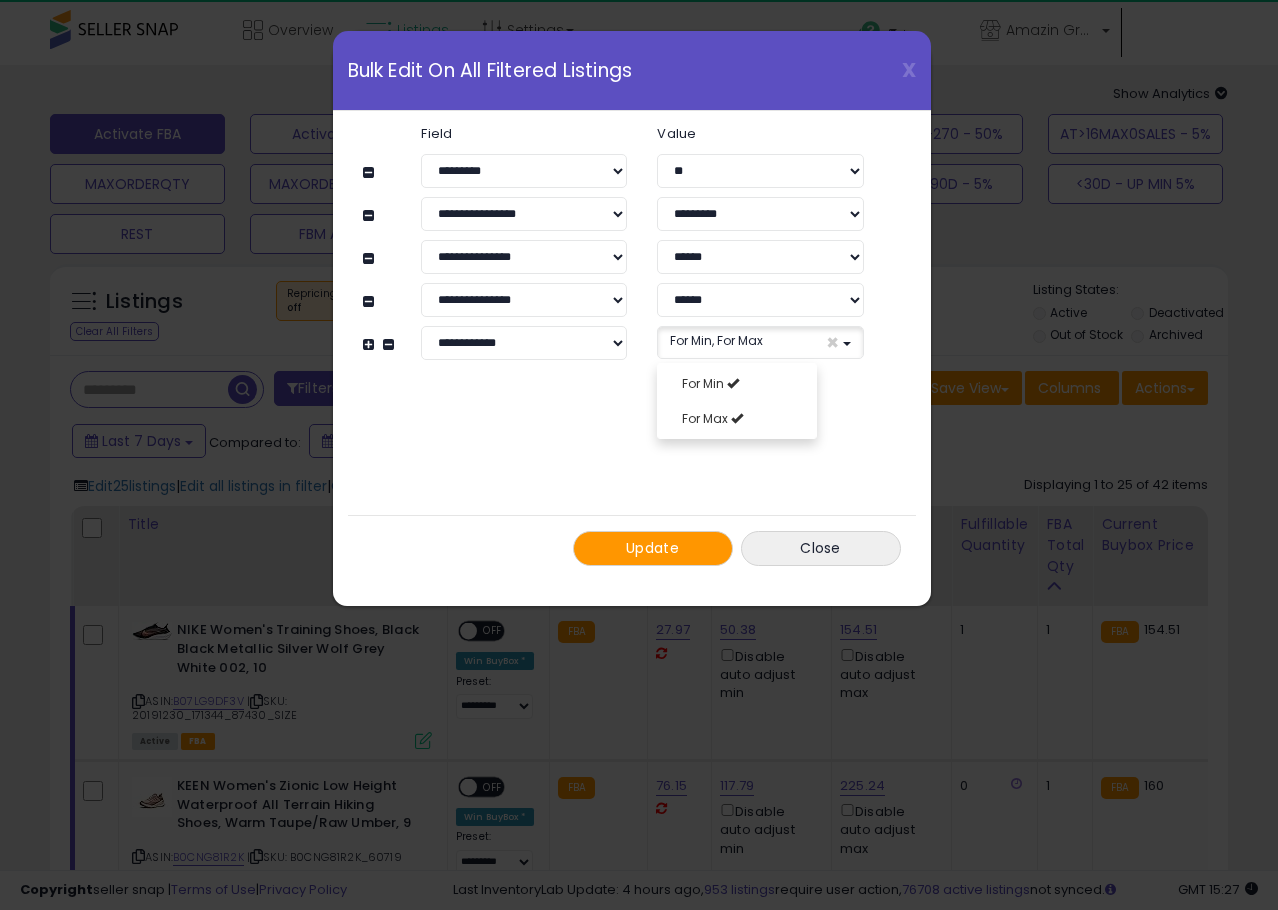 click on "**********" at bounding box center [632, 346] 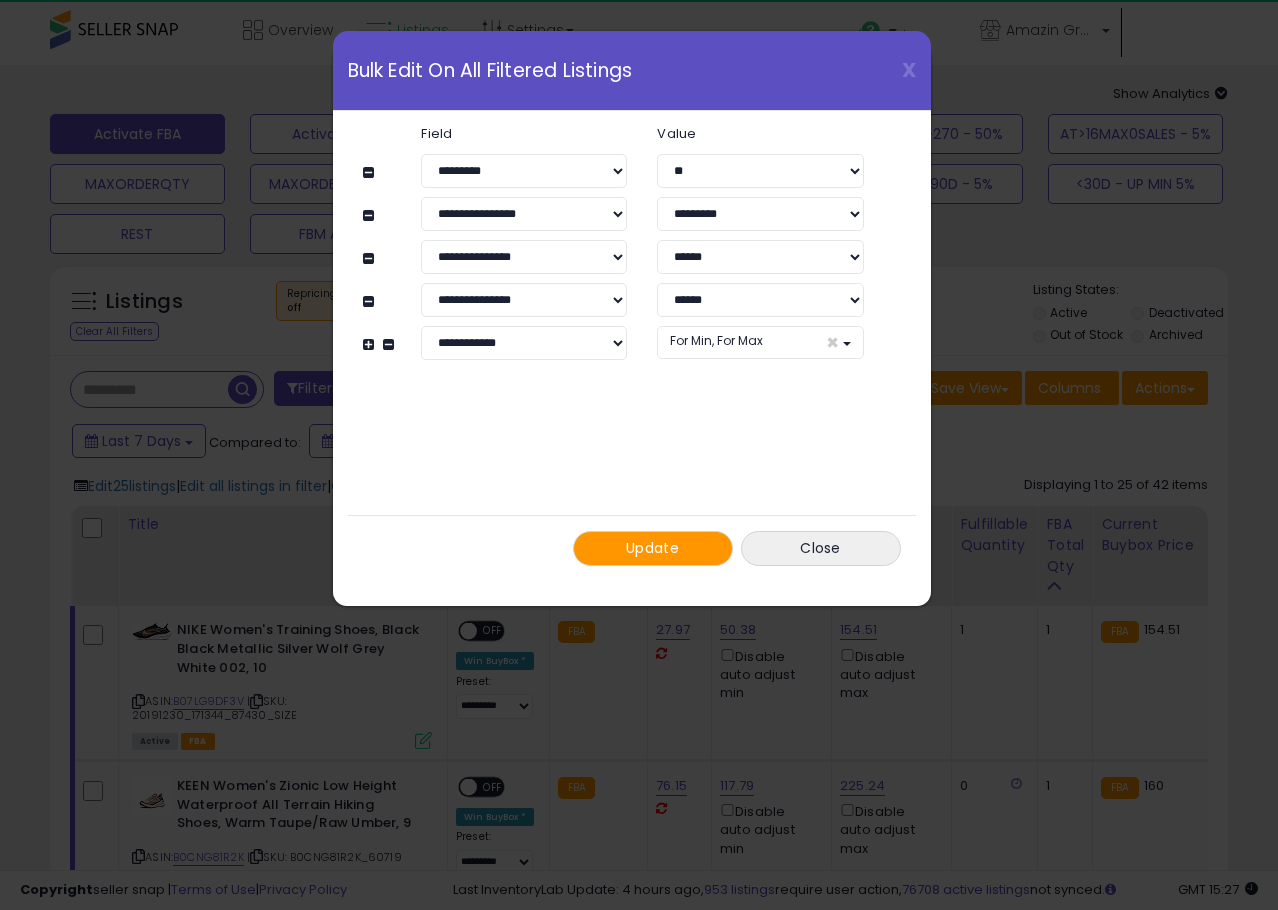 click on "Update" at bounding box center [653, 548] 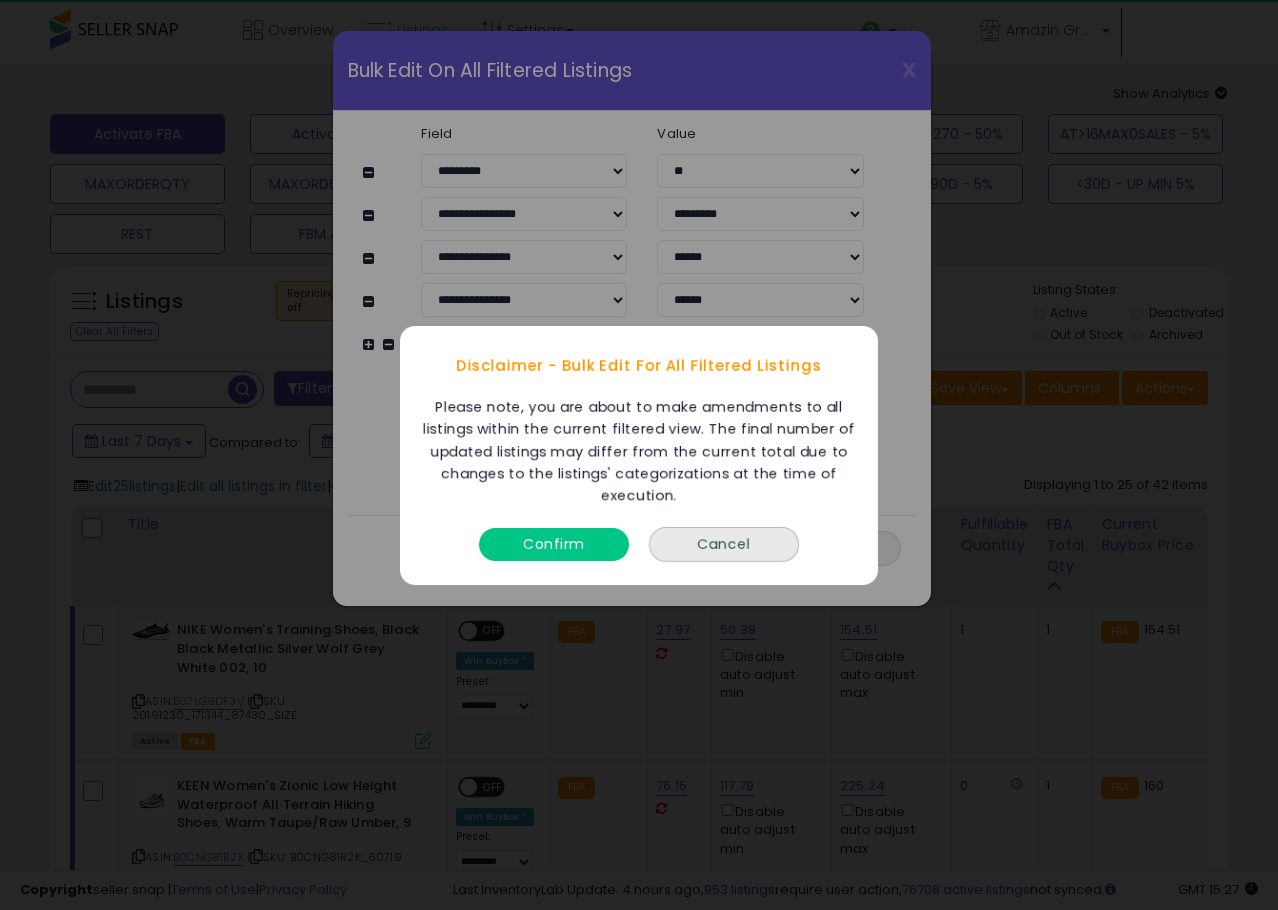 click on "Confirm" at bounding box center [554, 543] 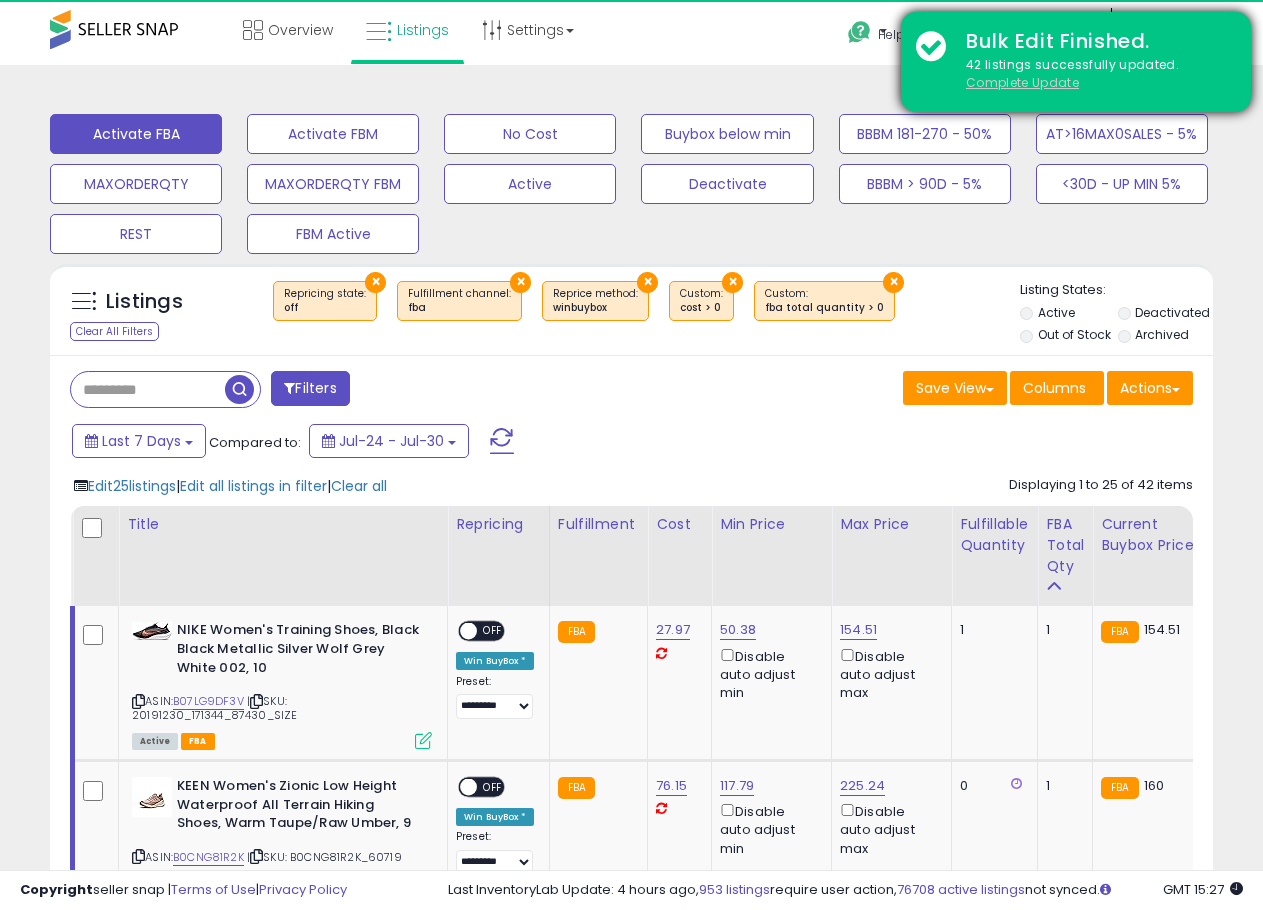 click on "Complete Update" at bounding box center (1022, 82) 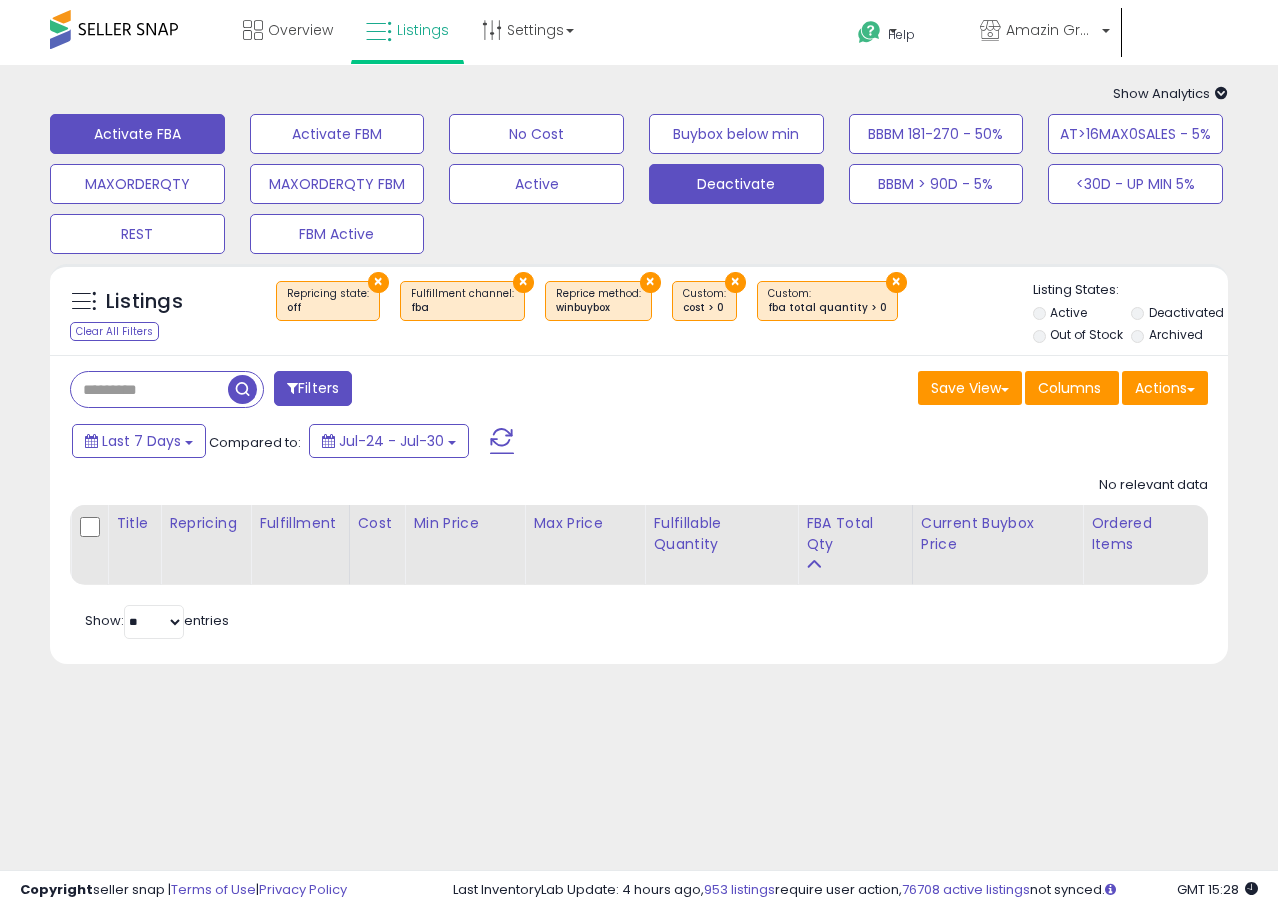 click on "Deactivate" at bounding box center [337, 134] 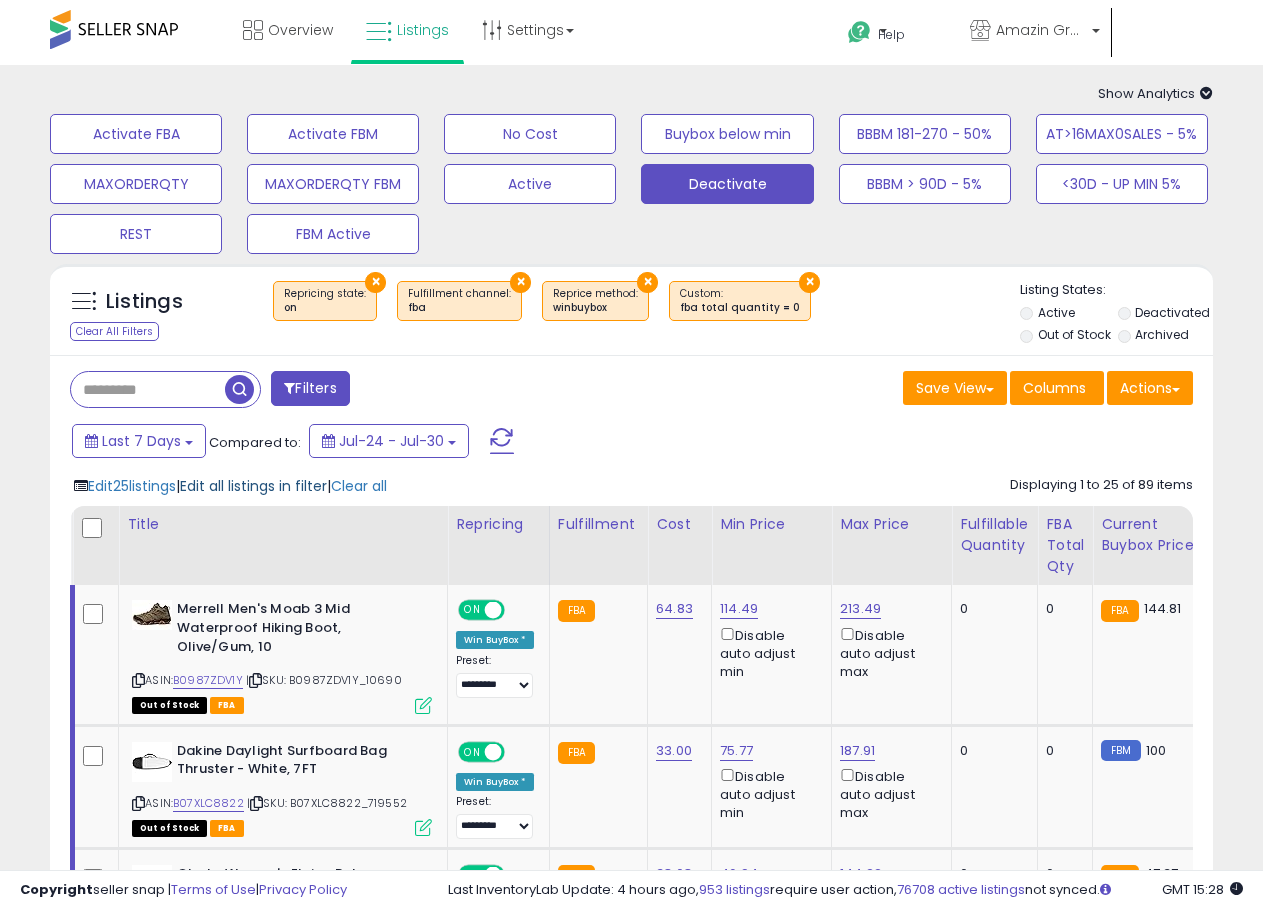 click on "Edit all listings in filter" at bounding box center (253, 486) 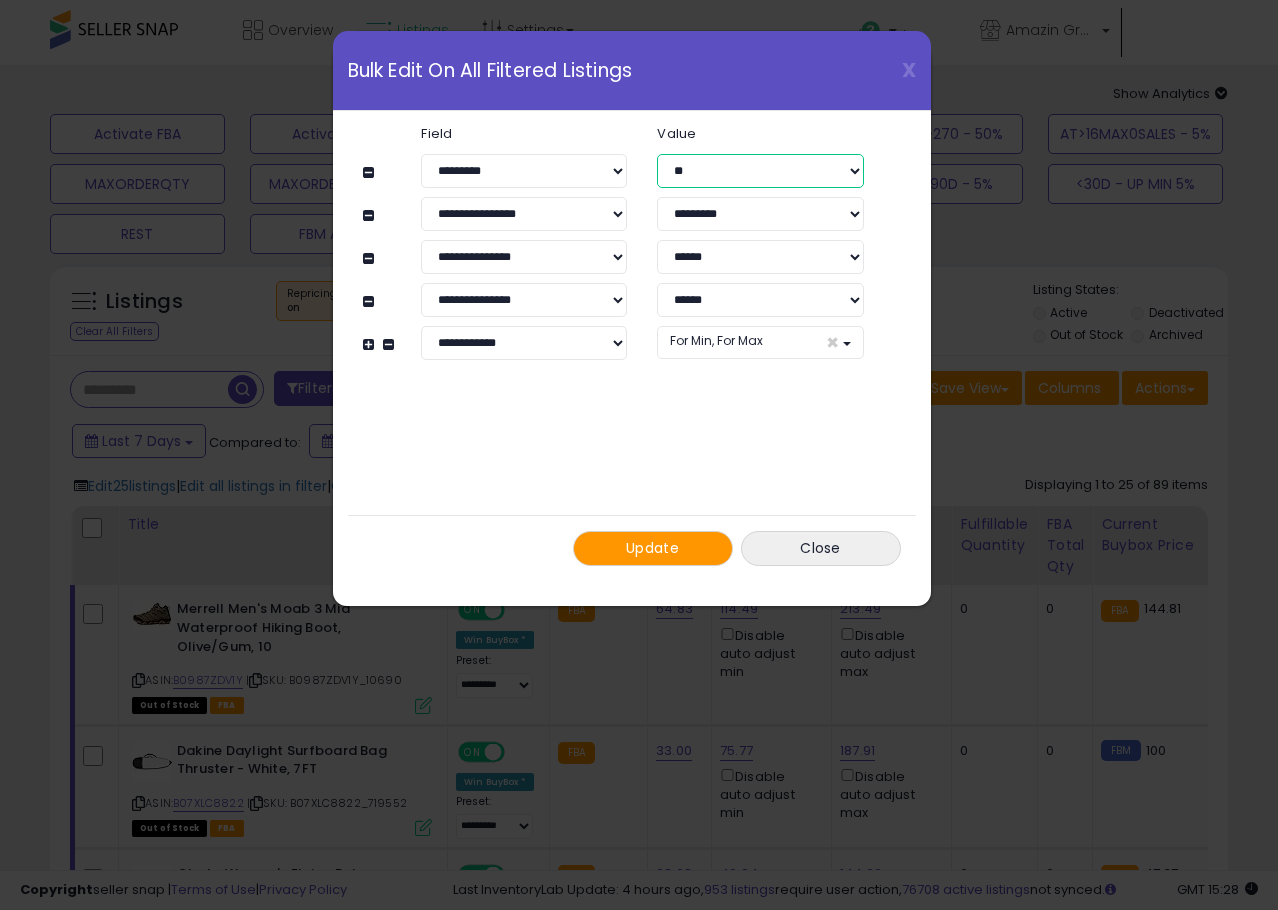 click on "**
***" at bounding box center [760, 171] 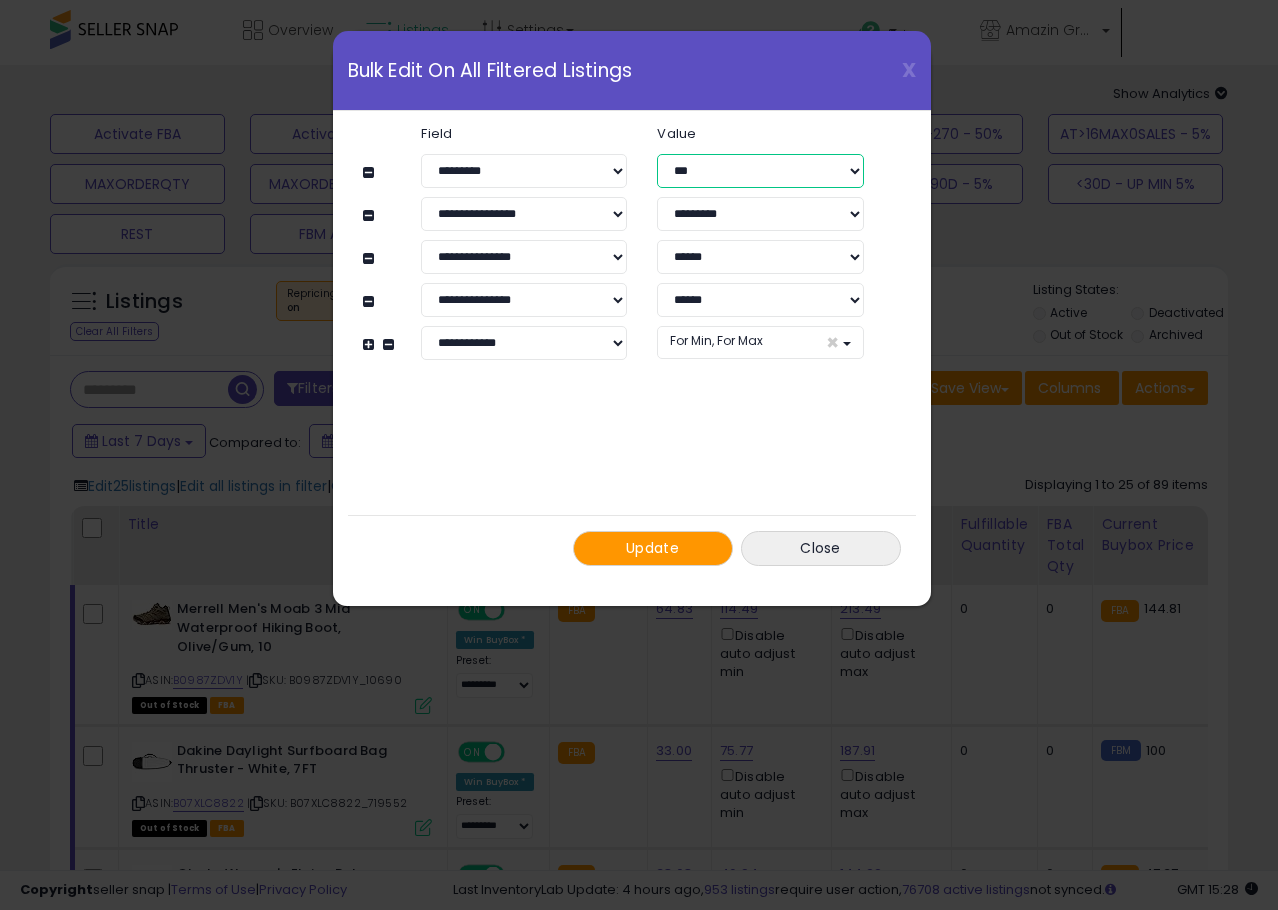 click on "**
***" at bounding box center (760, 171) 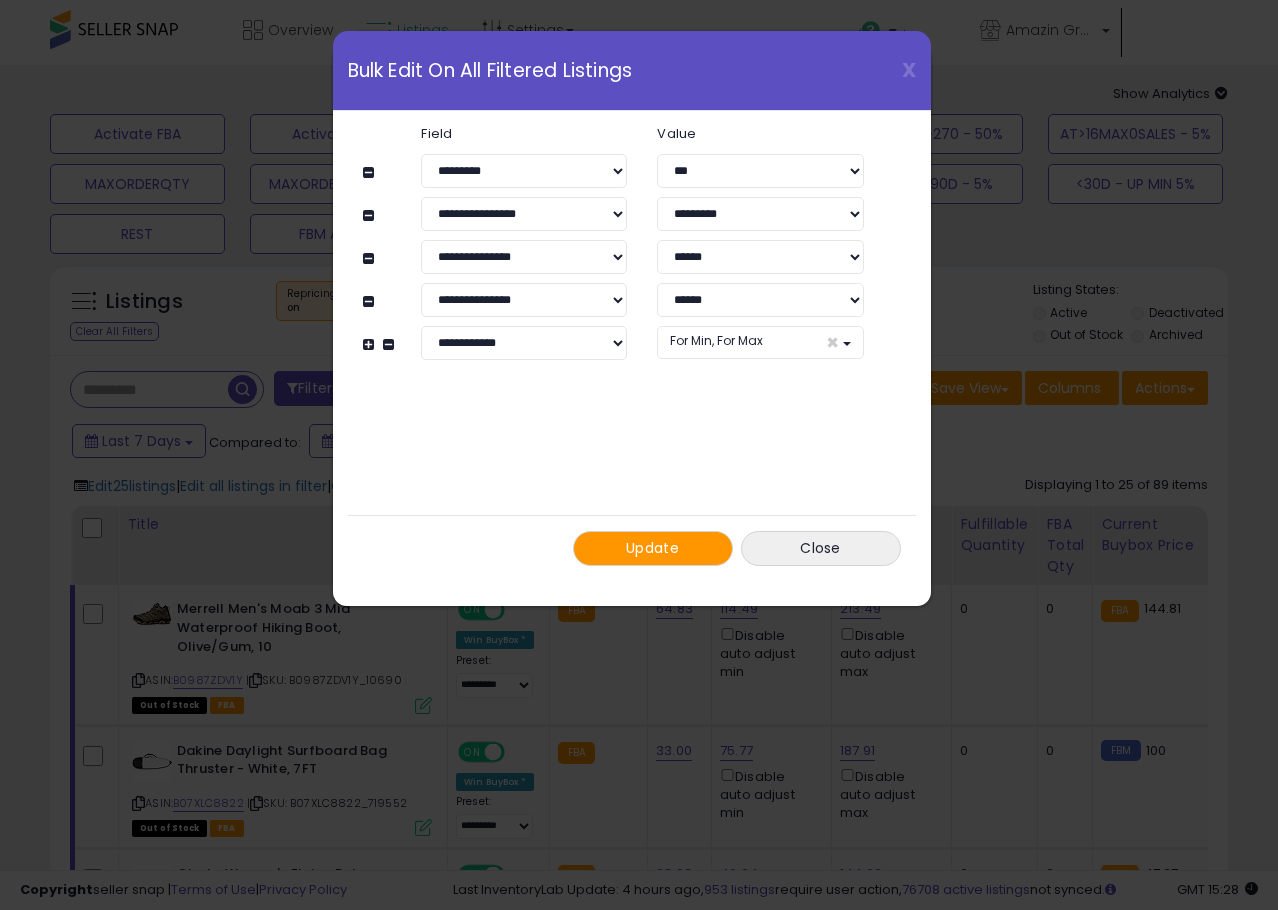 click on "**********" at bounding box center [632, 346] 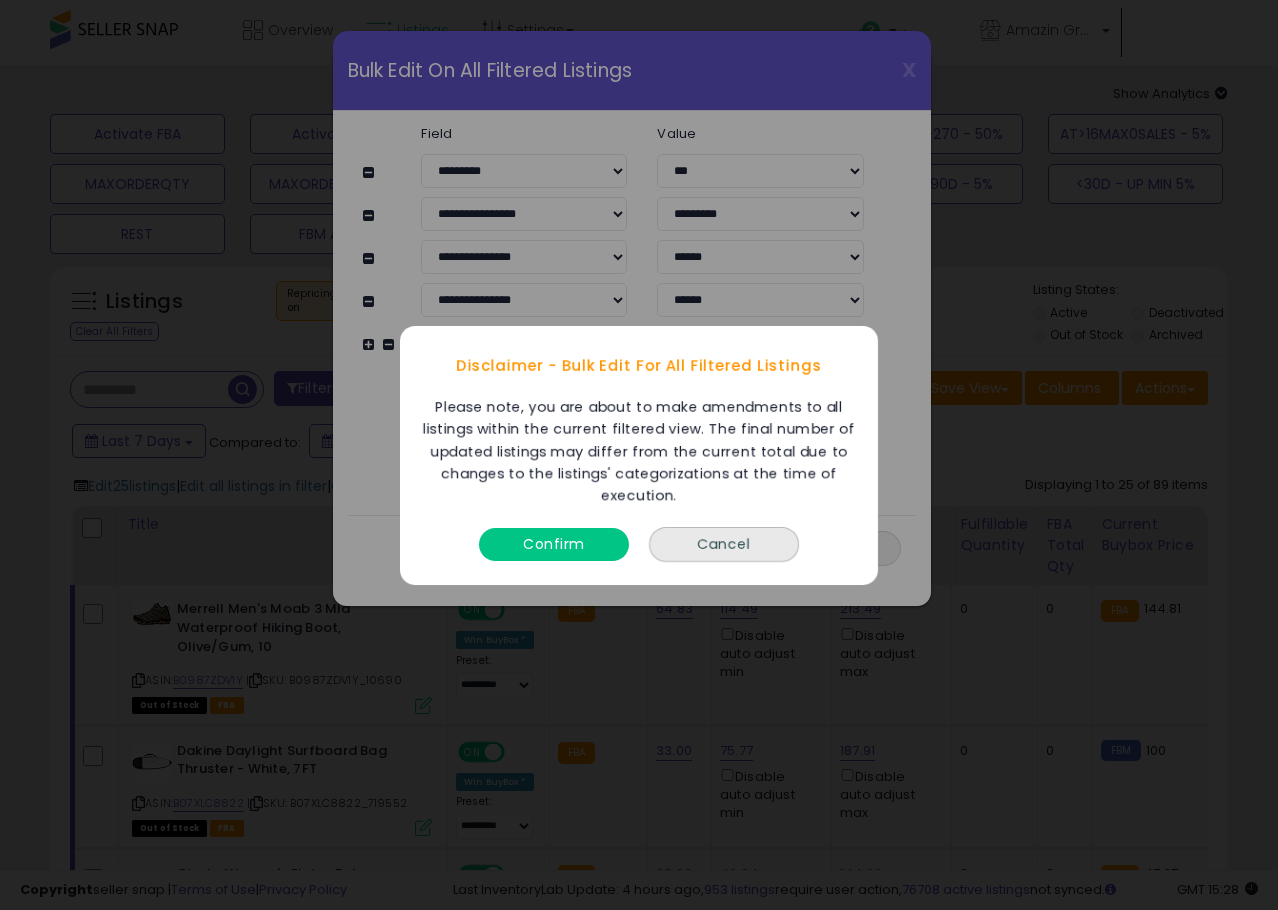 click on "Confirm" at bounding box center [554, 543] 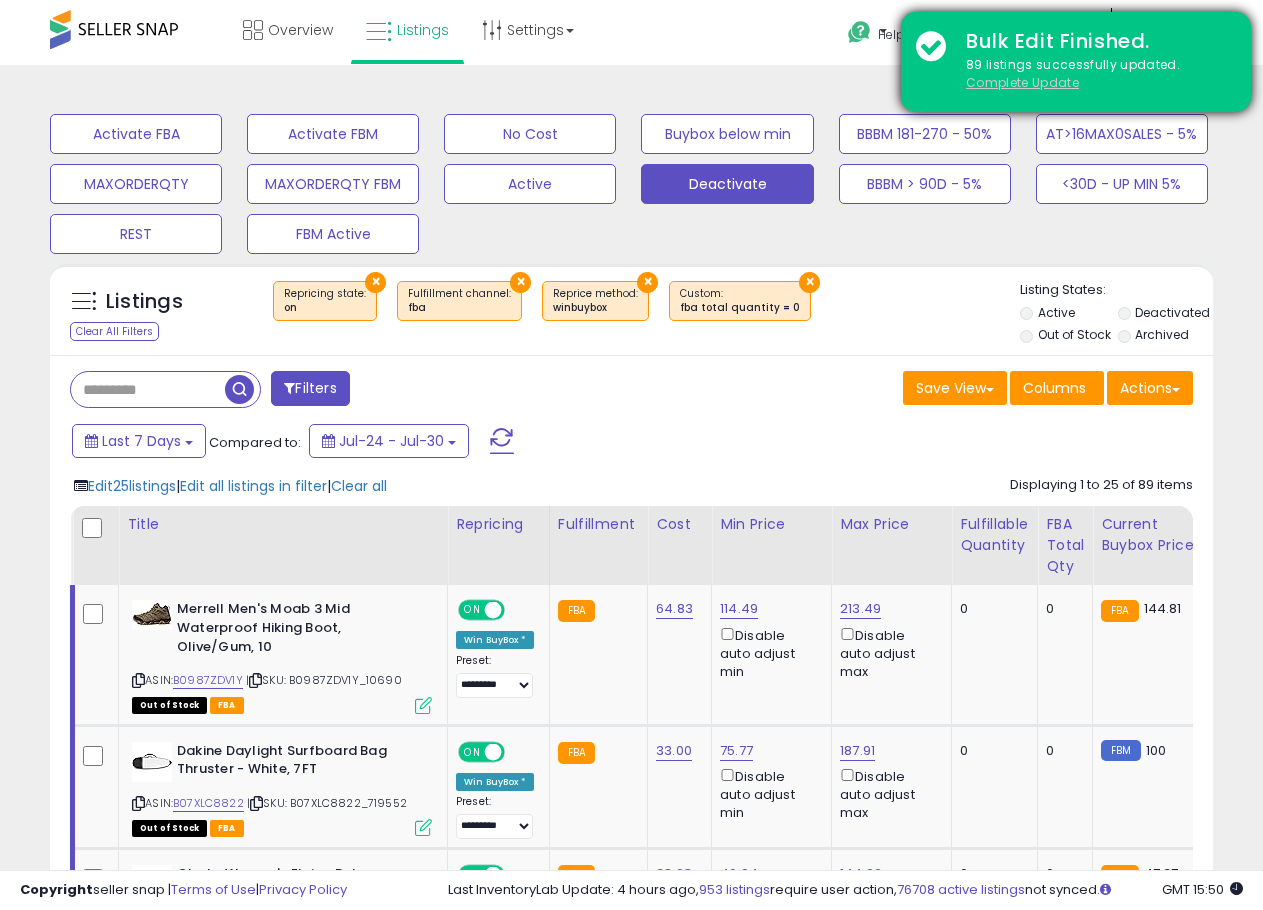 click on "Complete Update" at bounding box center [1022, 82] 